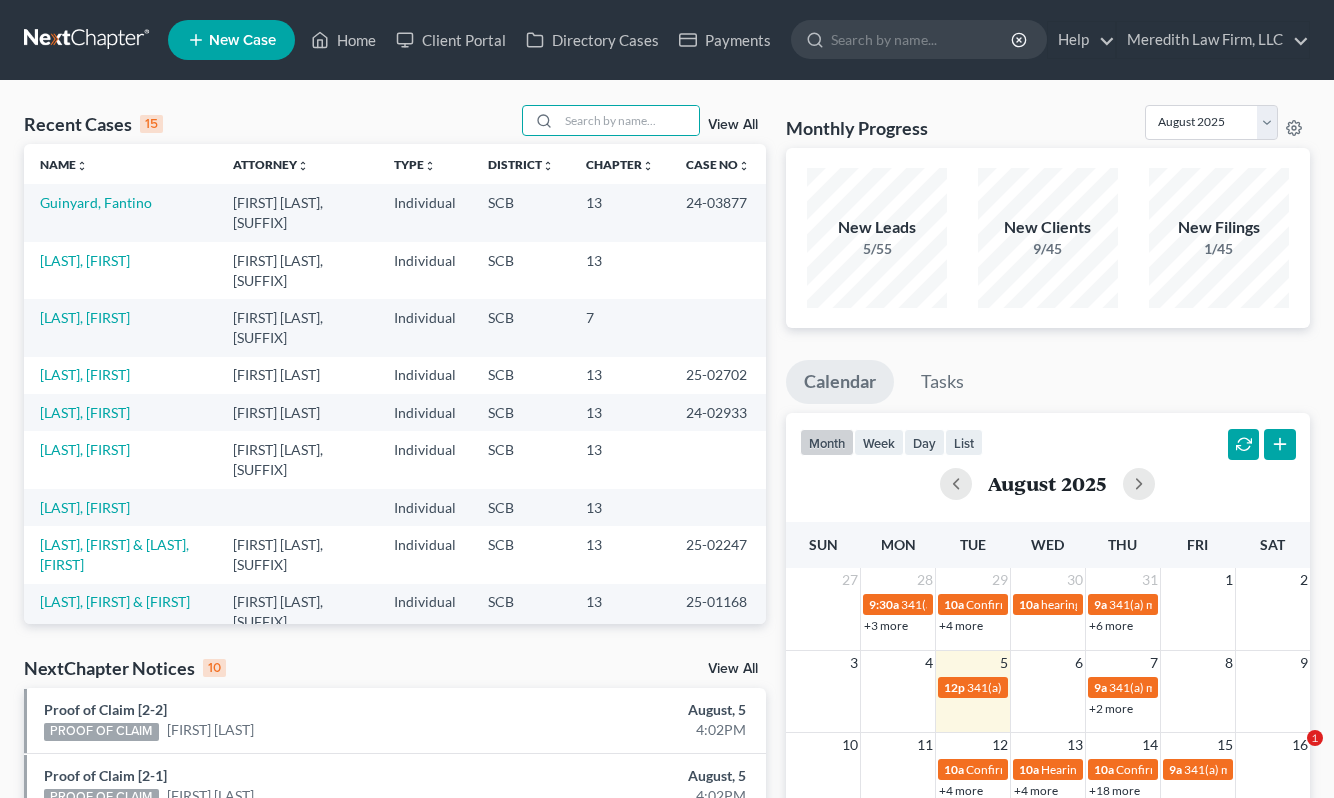 scroll, scrollTop: 0, scrollLeft: 0, axis: both 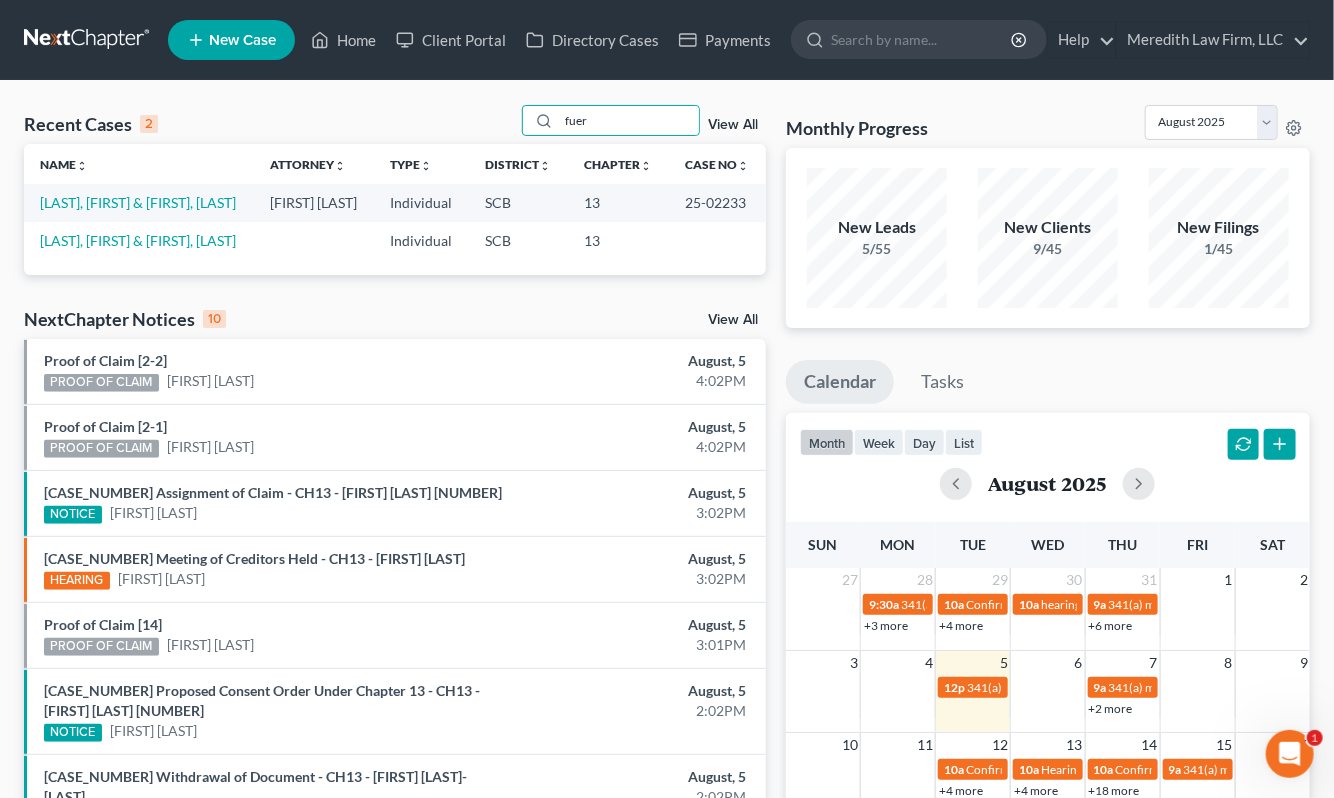 type on "fuer" 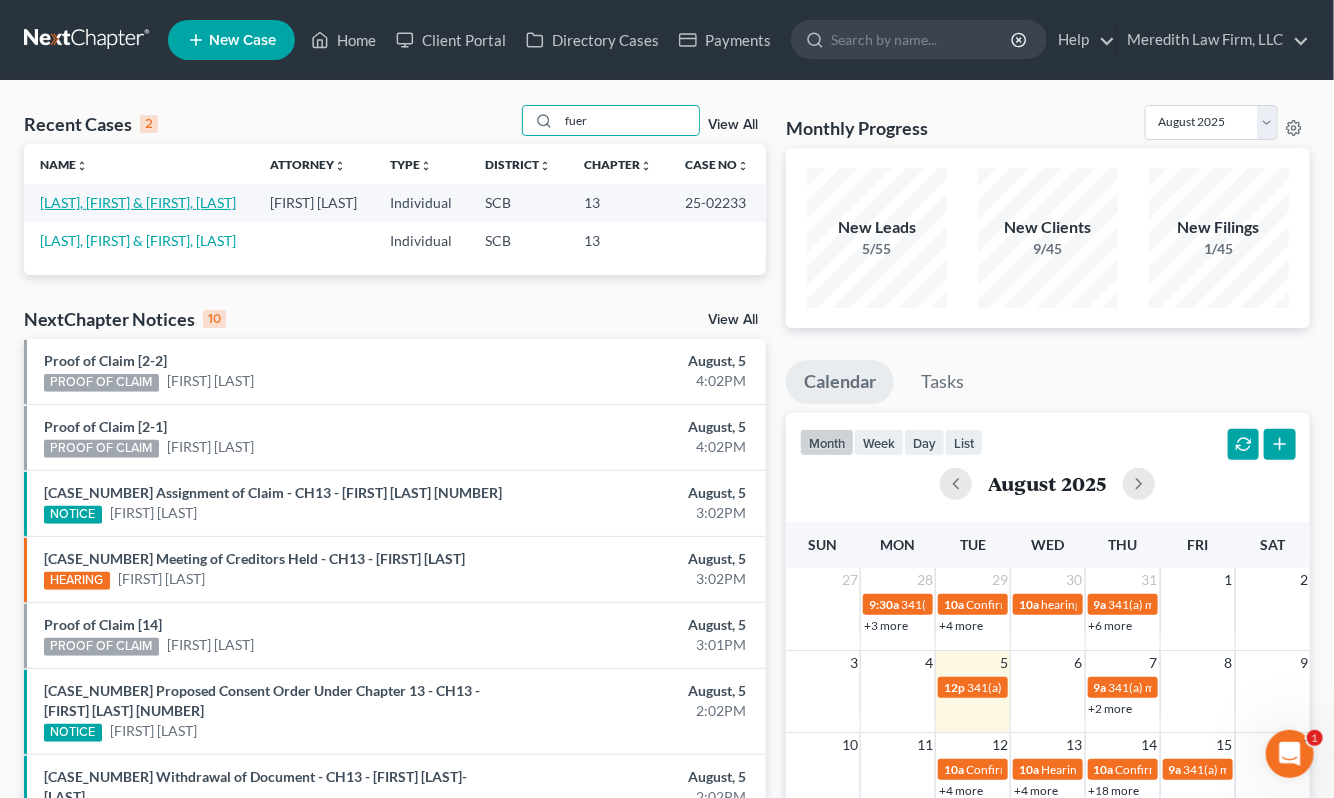 click on "[LAST], [FIRST] & [FIRST], [LAST]" at bounding box center (138, 202) 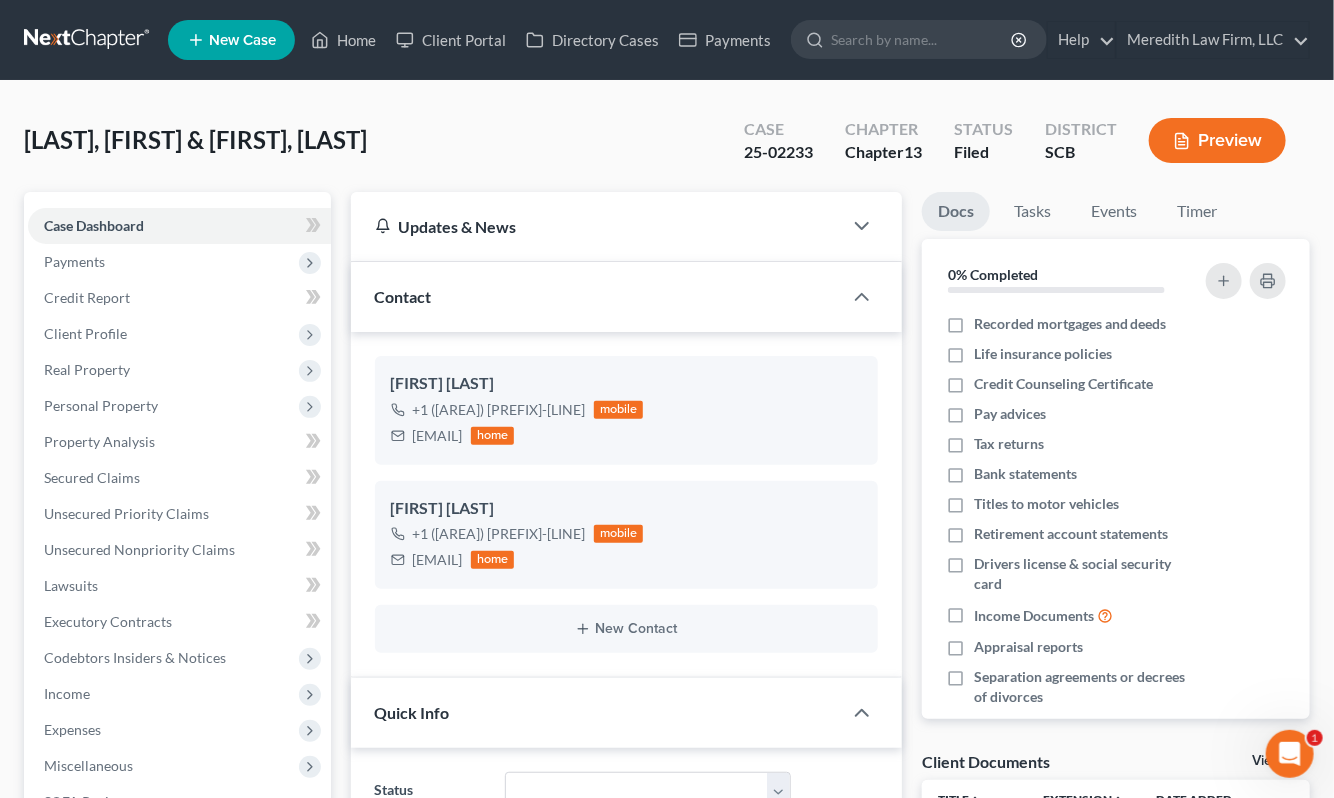 select on "2" 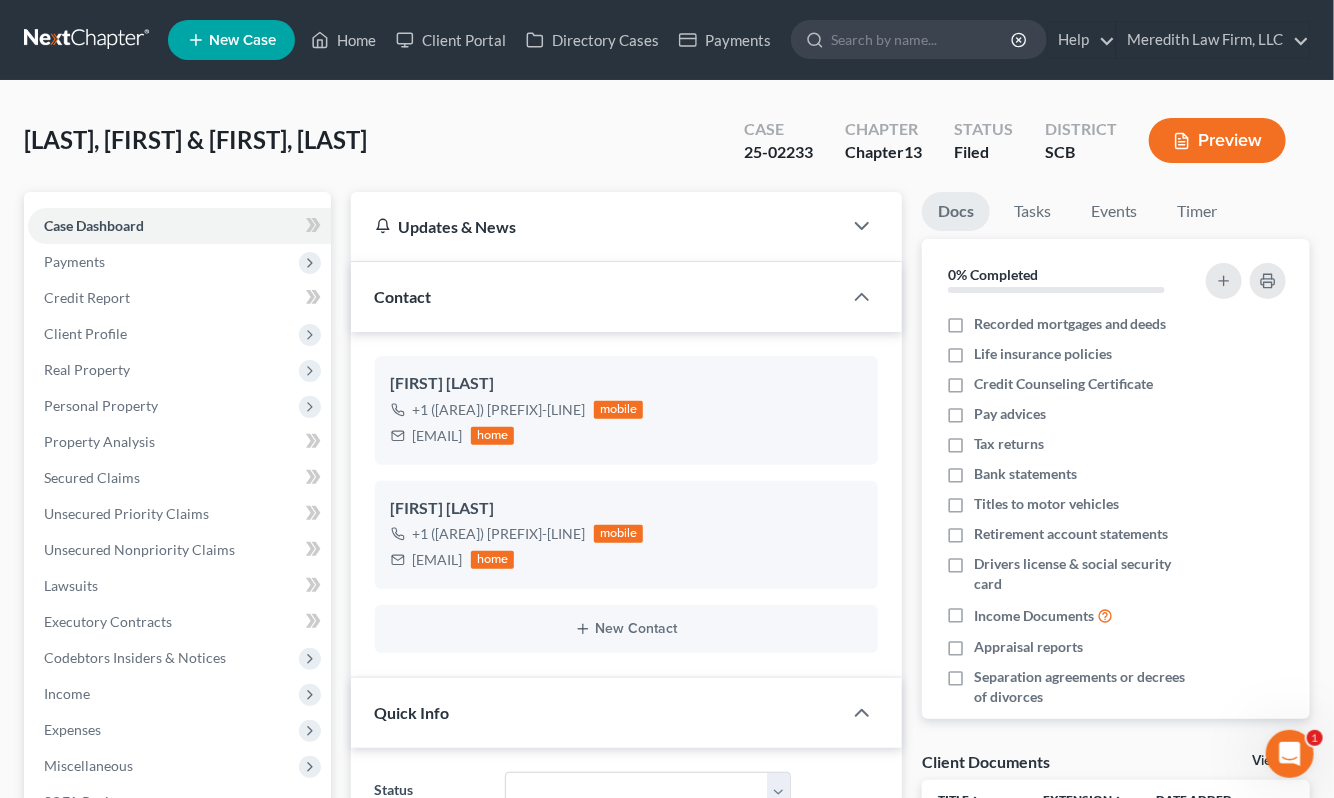 scroll, scrollTop: 836, scrollLeft: 0, axis: vertical 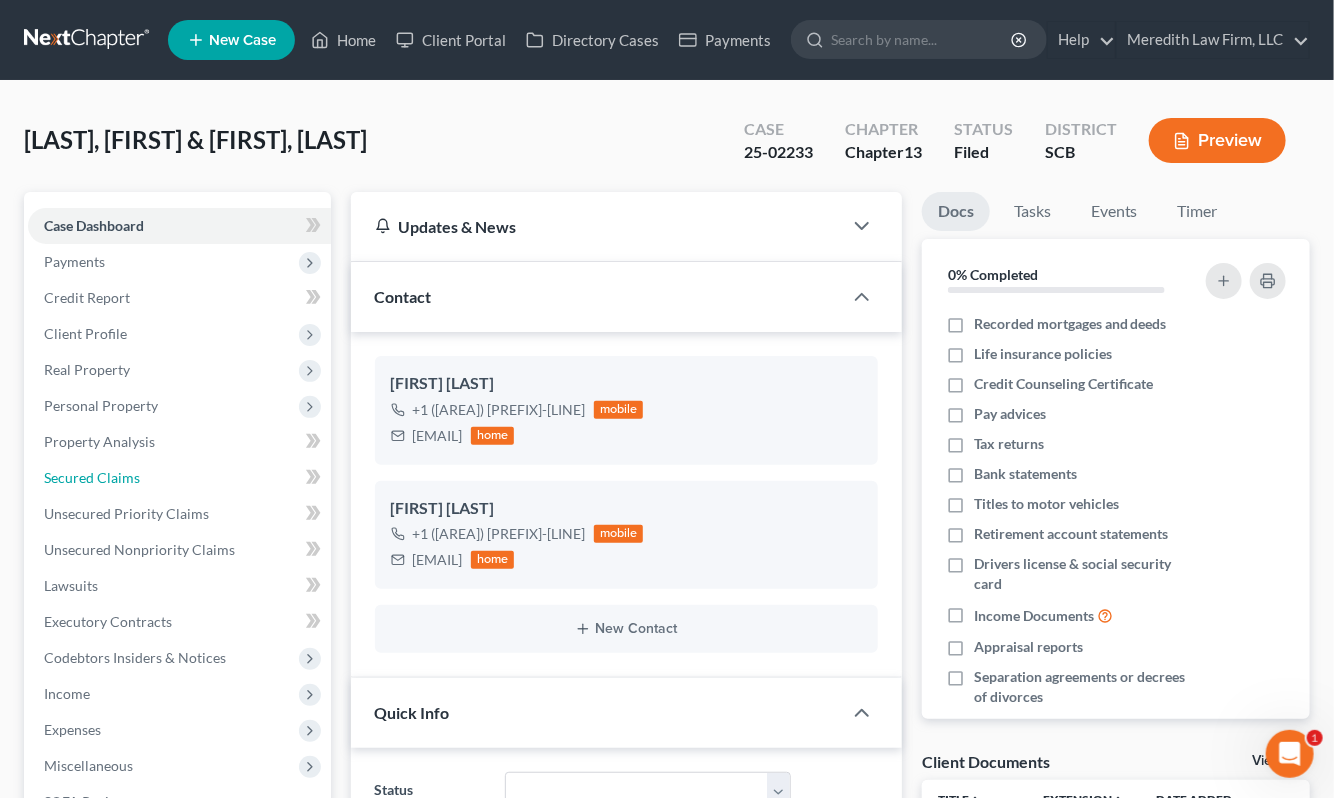 click on "Secured Claims" at bounding box center (179, 478) 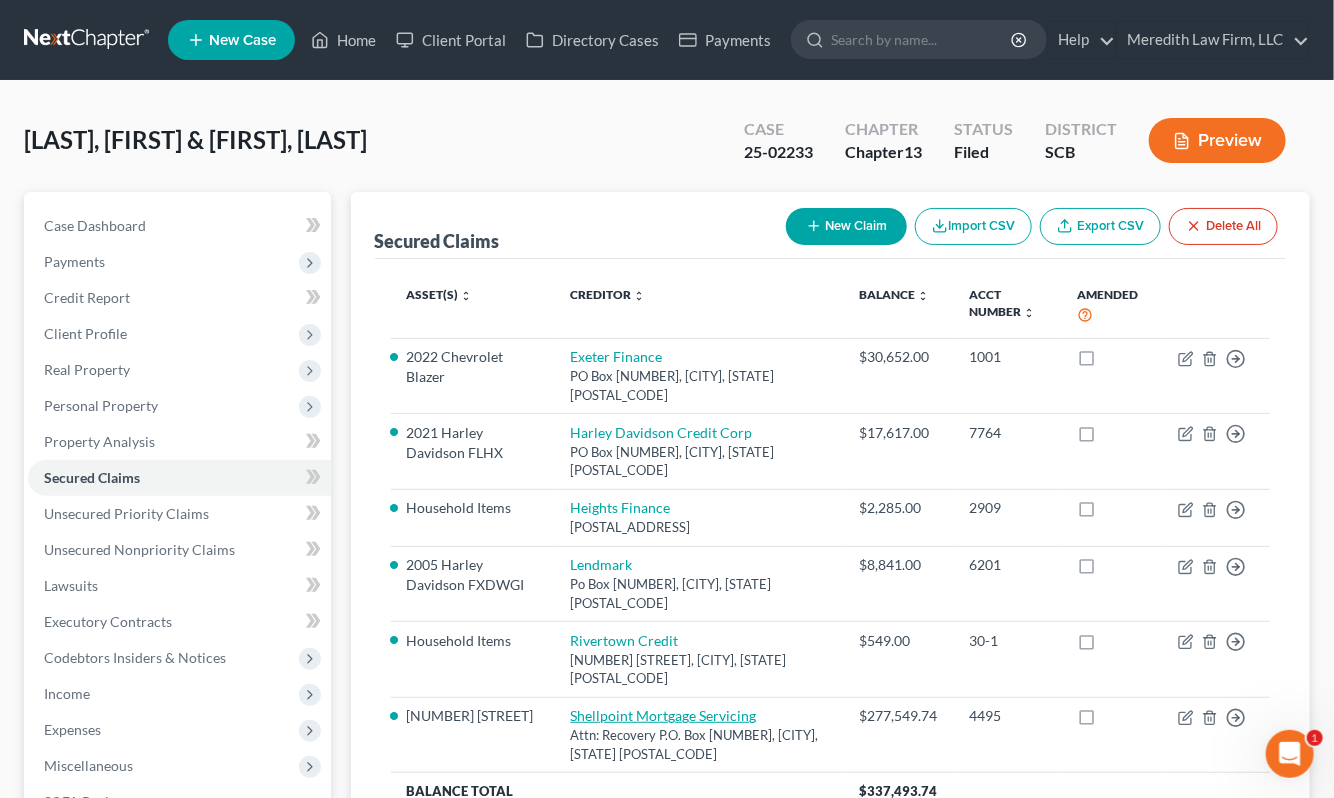 click on "Shellpoint Mortgage Servicing" at bounding box center [664, 715] 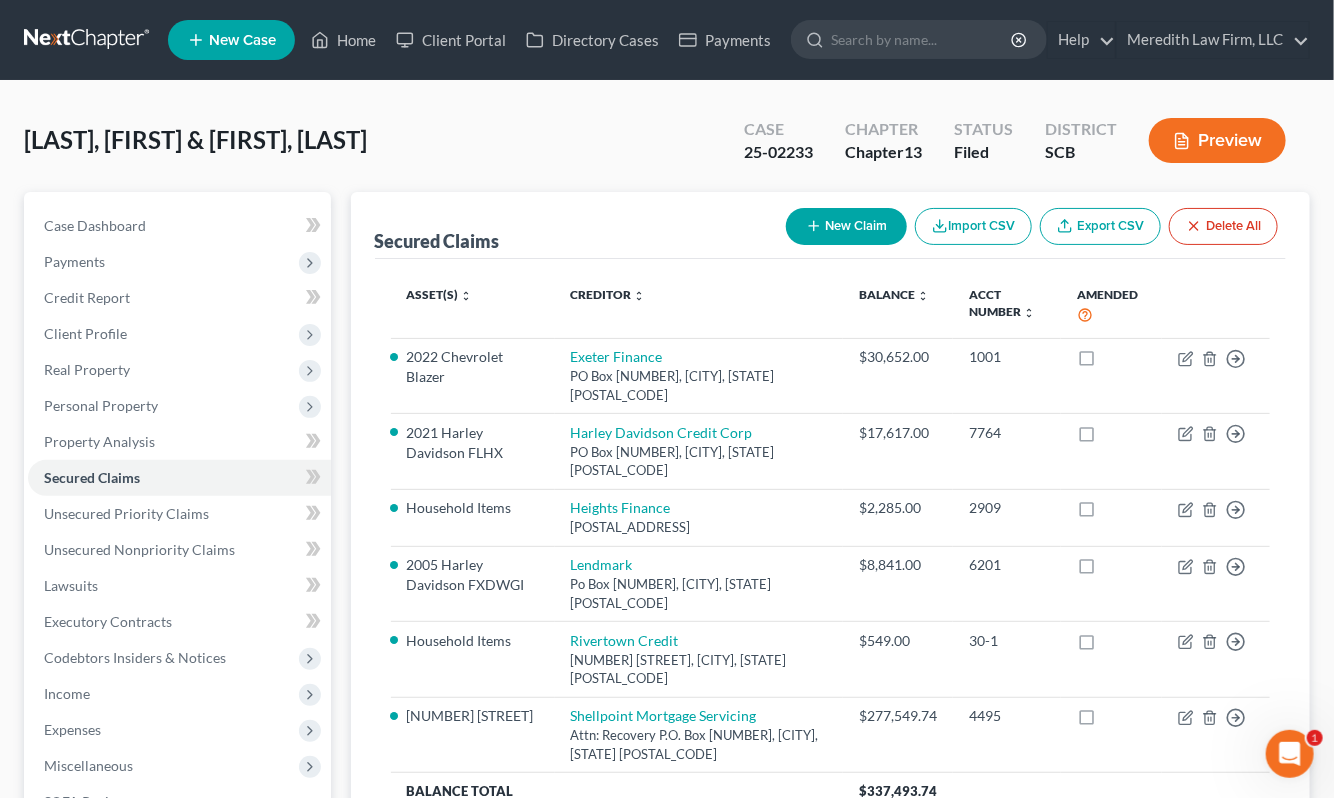 select on "42" 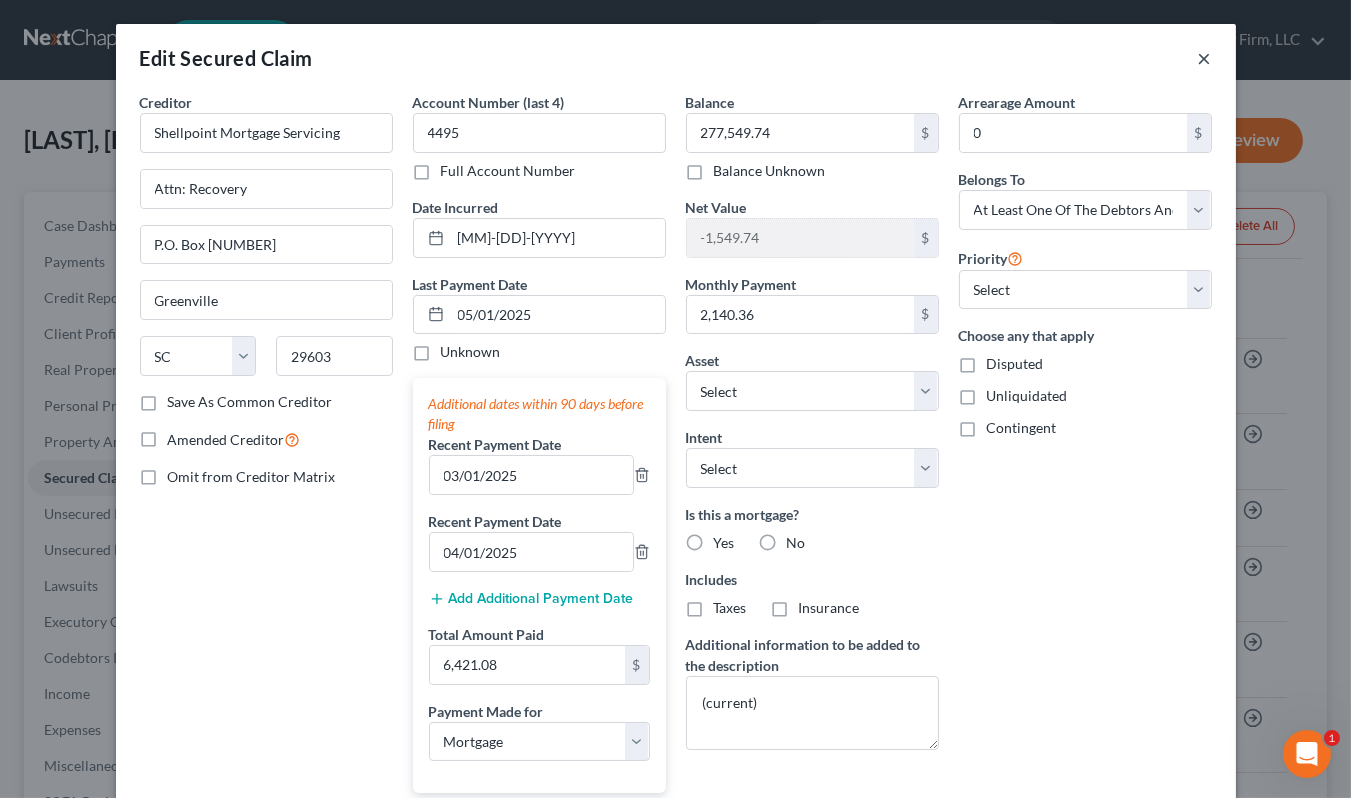 click on "×" at bounding box center (1205, 58) 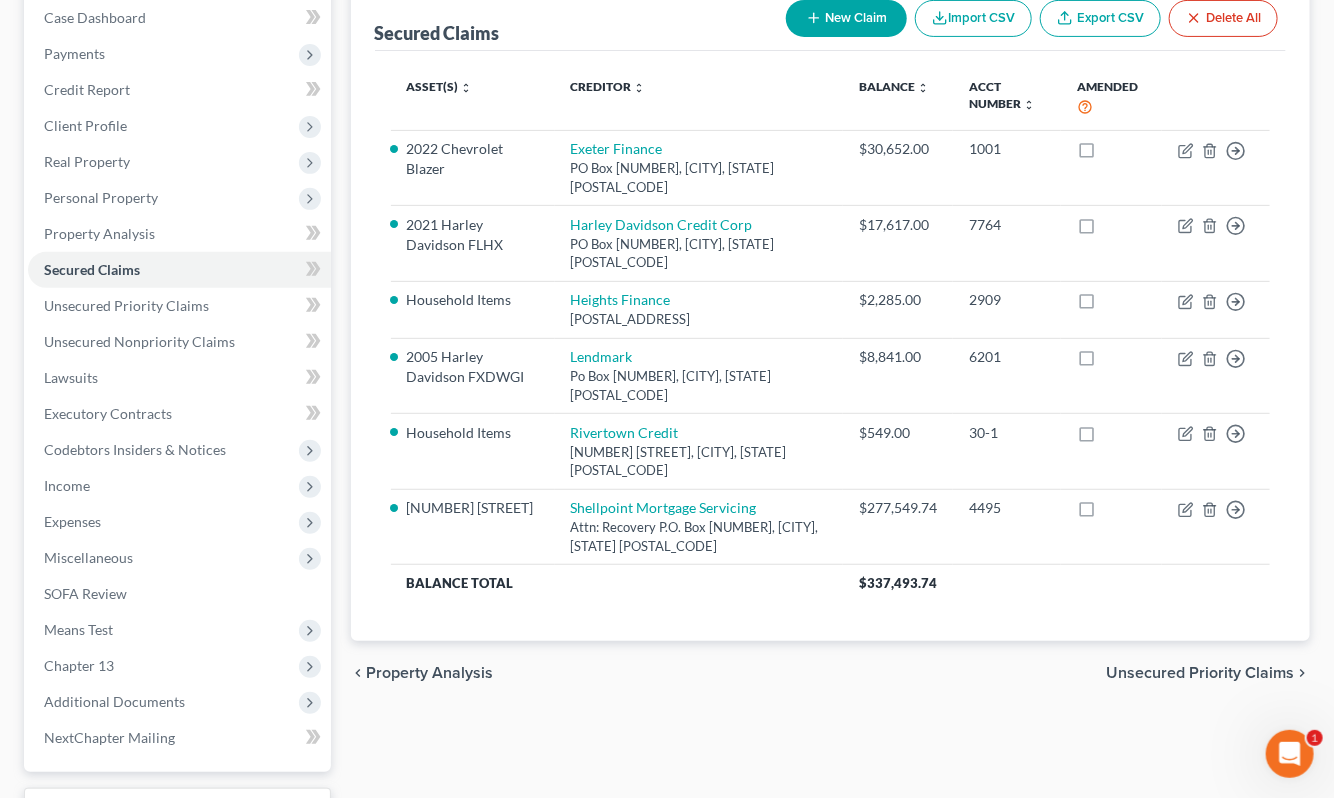 scroll, scrollTop: 147, scrollLeft: 0, axis: vertical 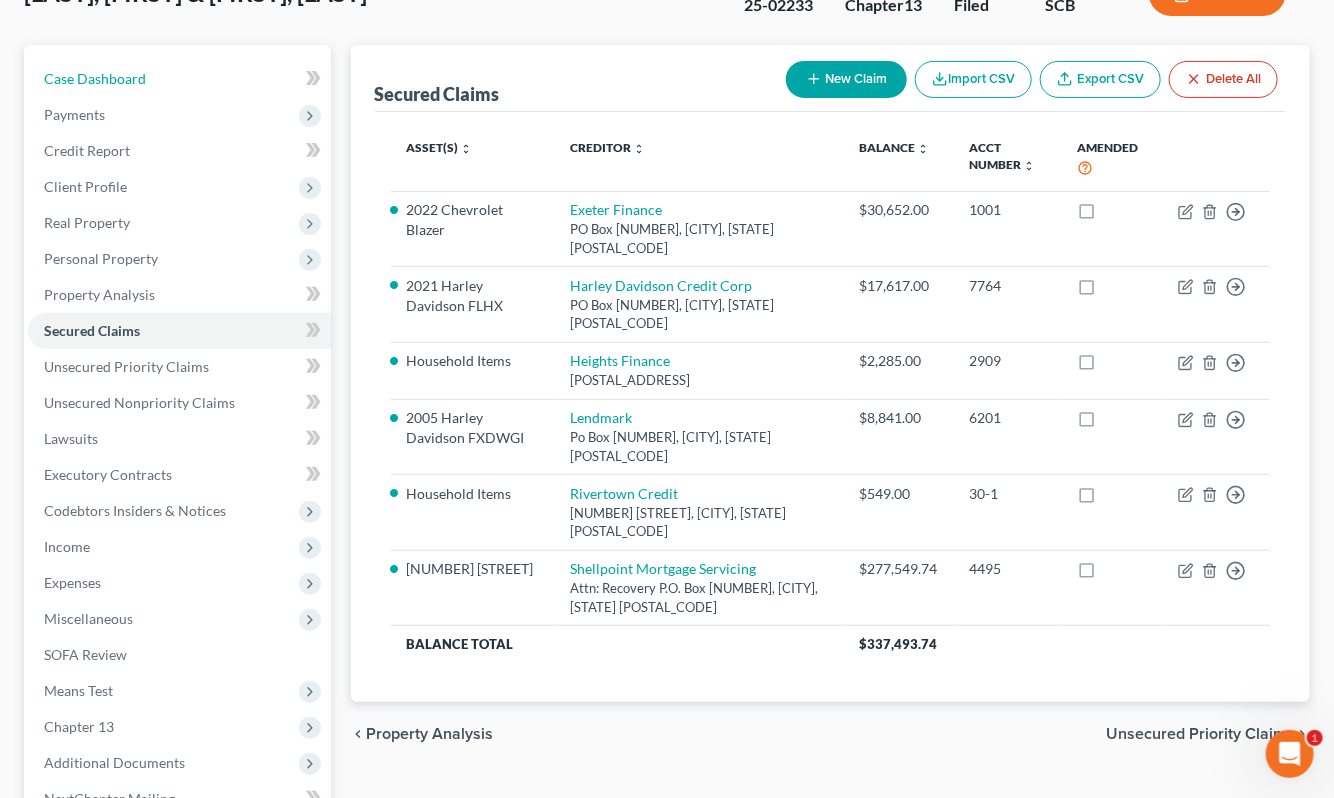 click on "Case Dashboard" at bounding box center [95, 78] 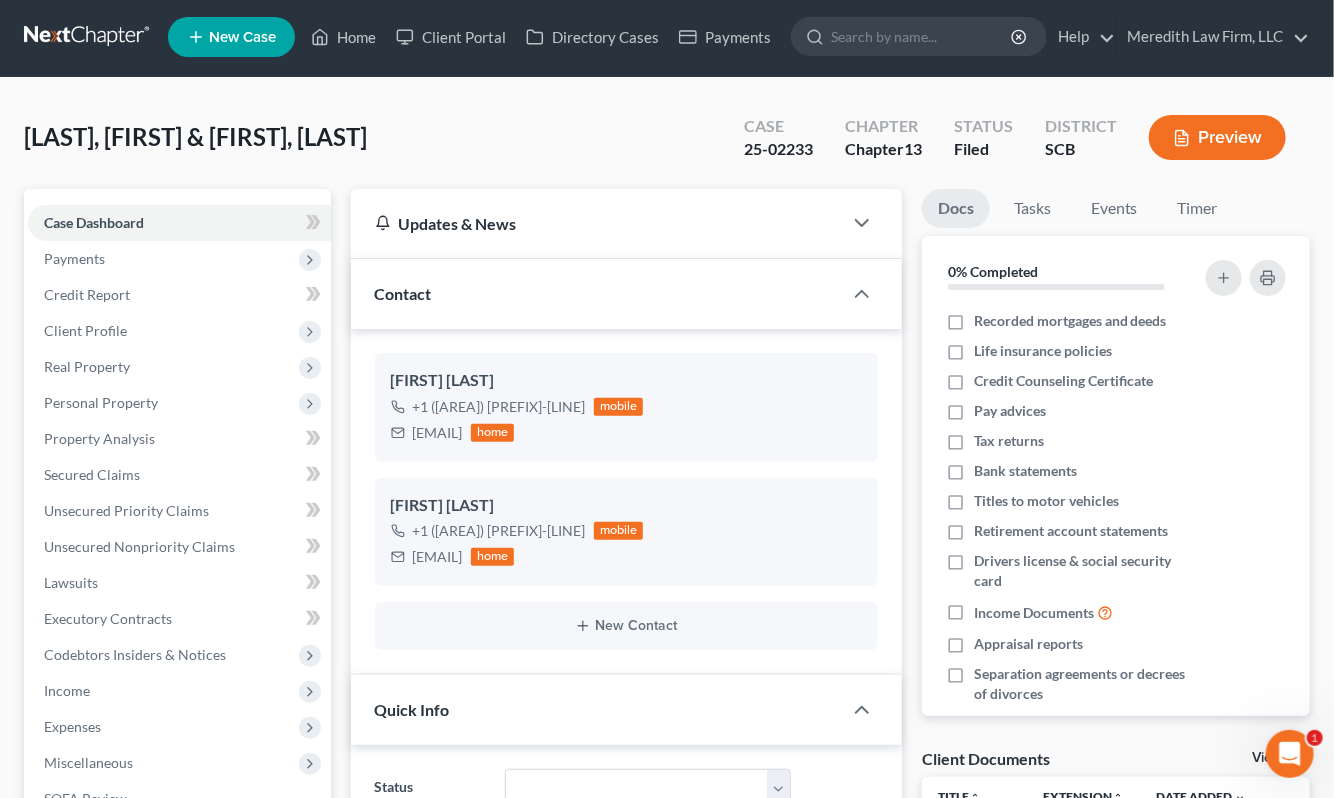 scroll, scrollTop: 0, scrollLeft: 0, axis: both 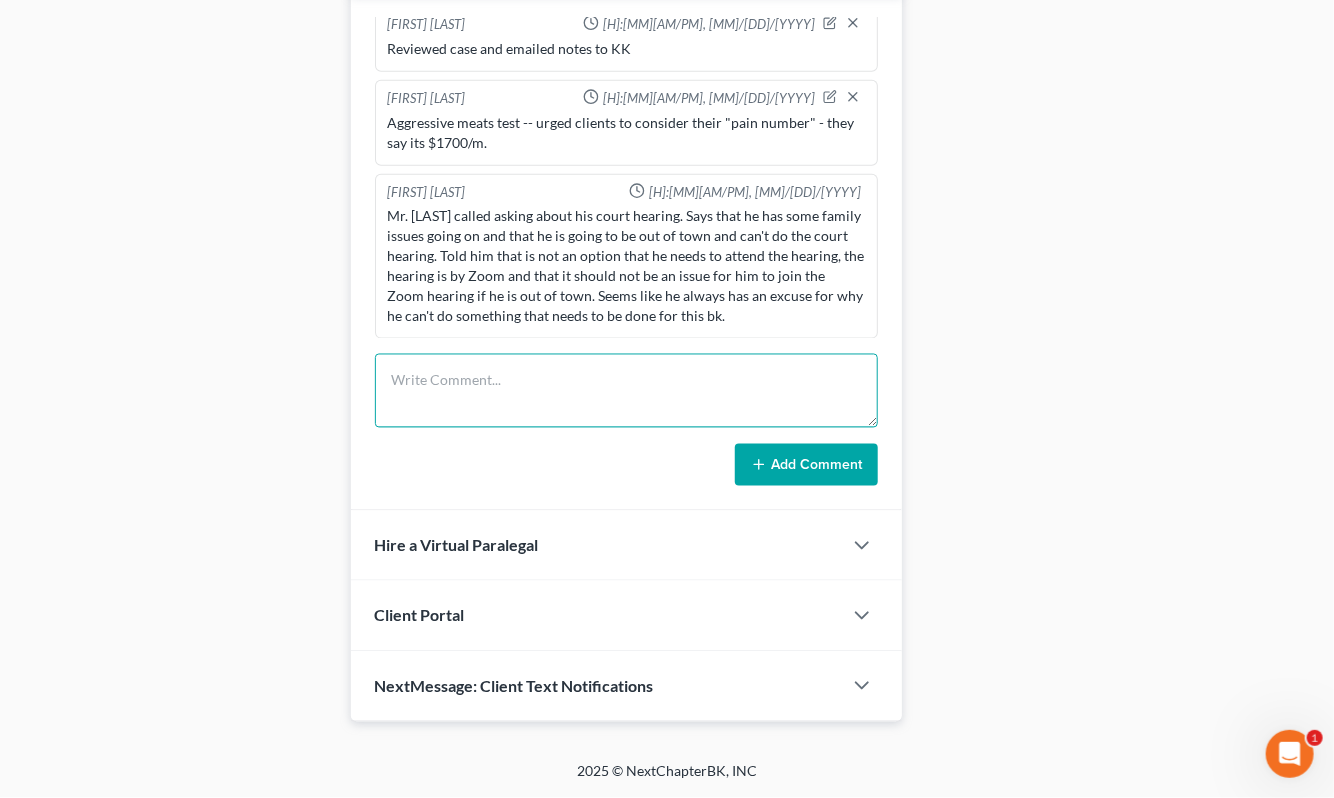 click at bounding box center (626, 391) 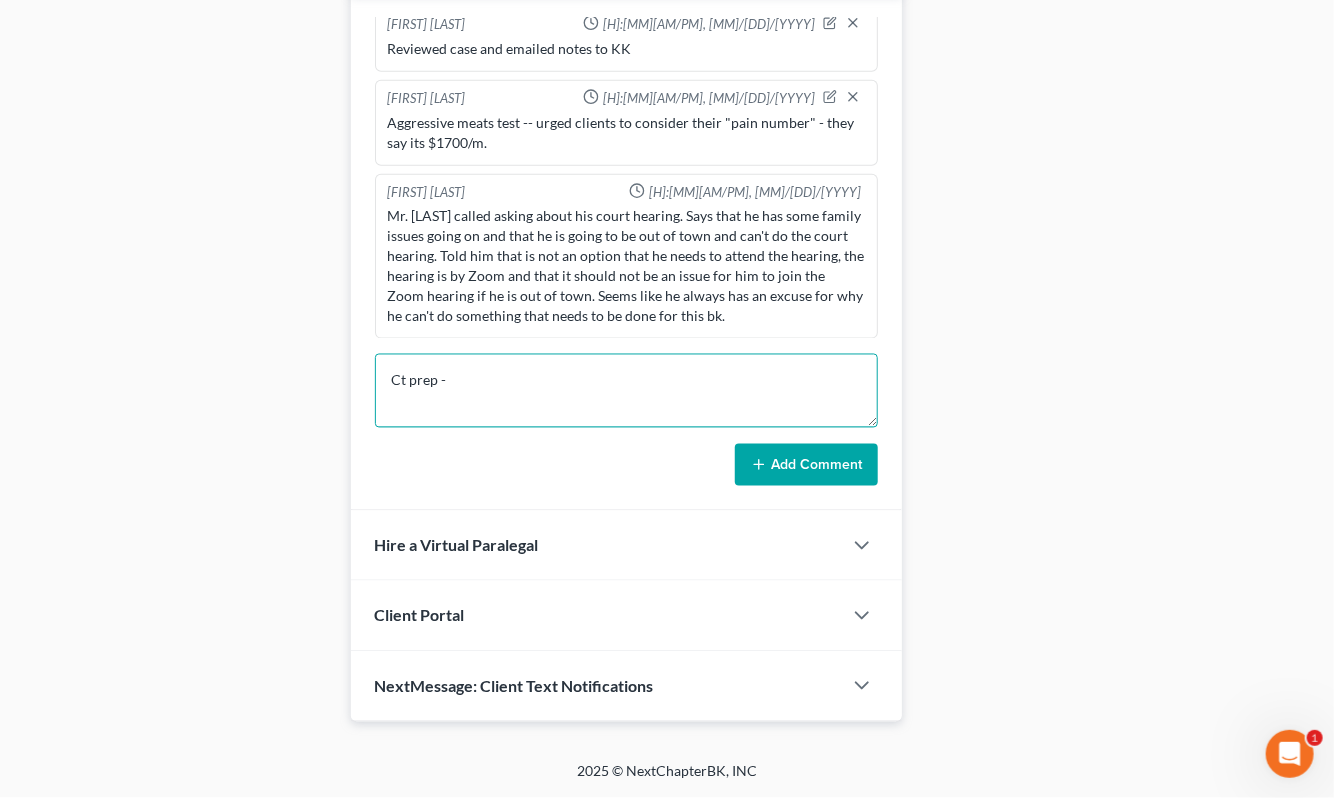 type on "Ct prep -" 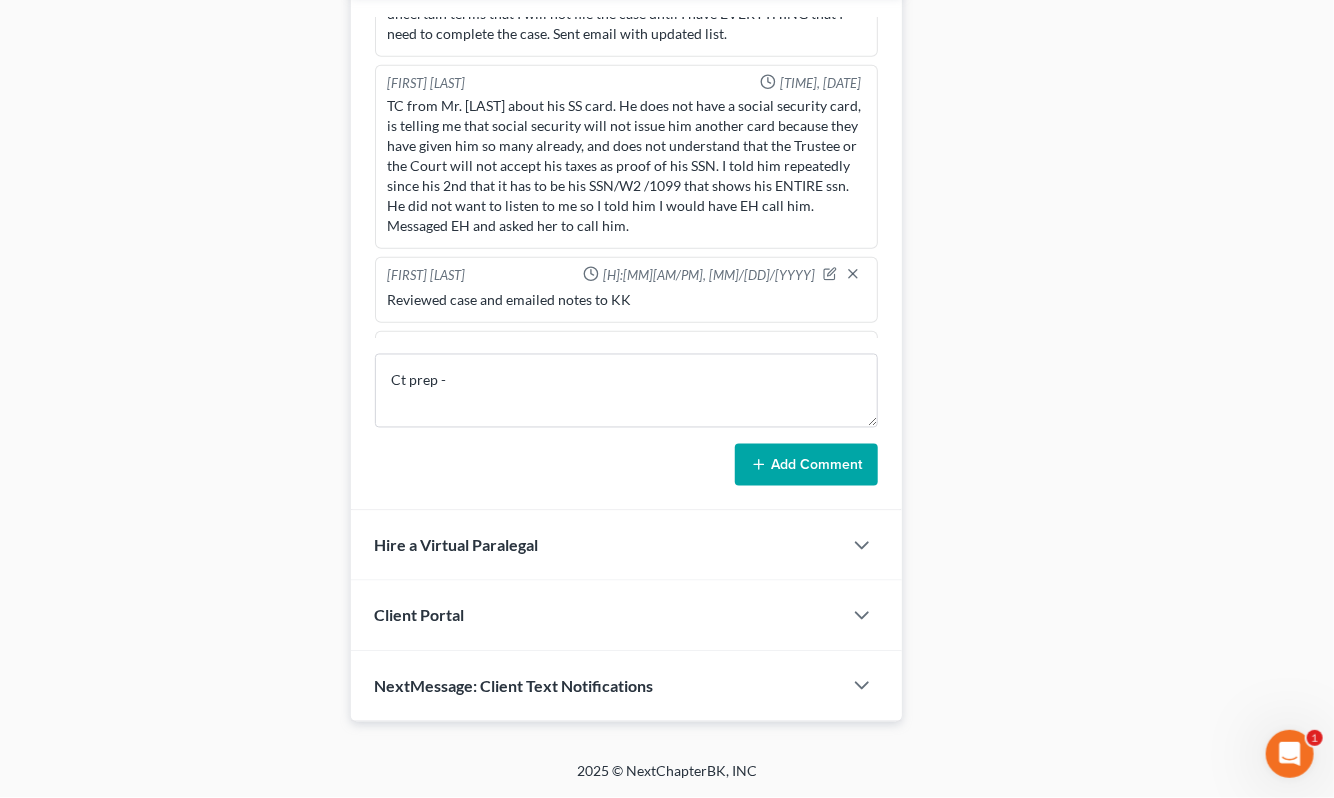 scroll, scrollTop: 170, scrollLeft: 0, axis: vertical 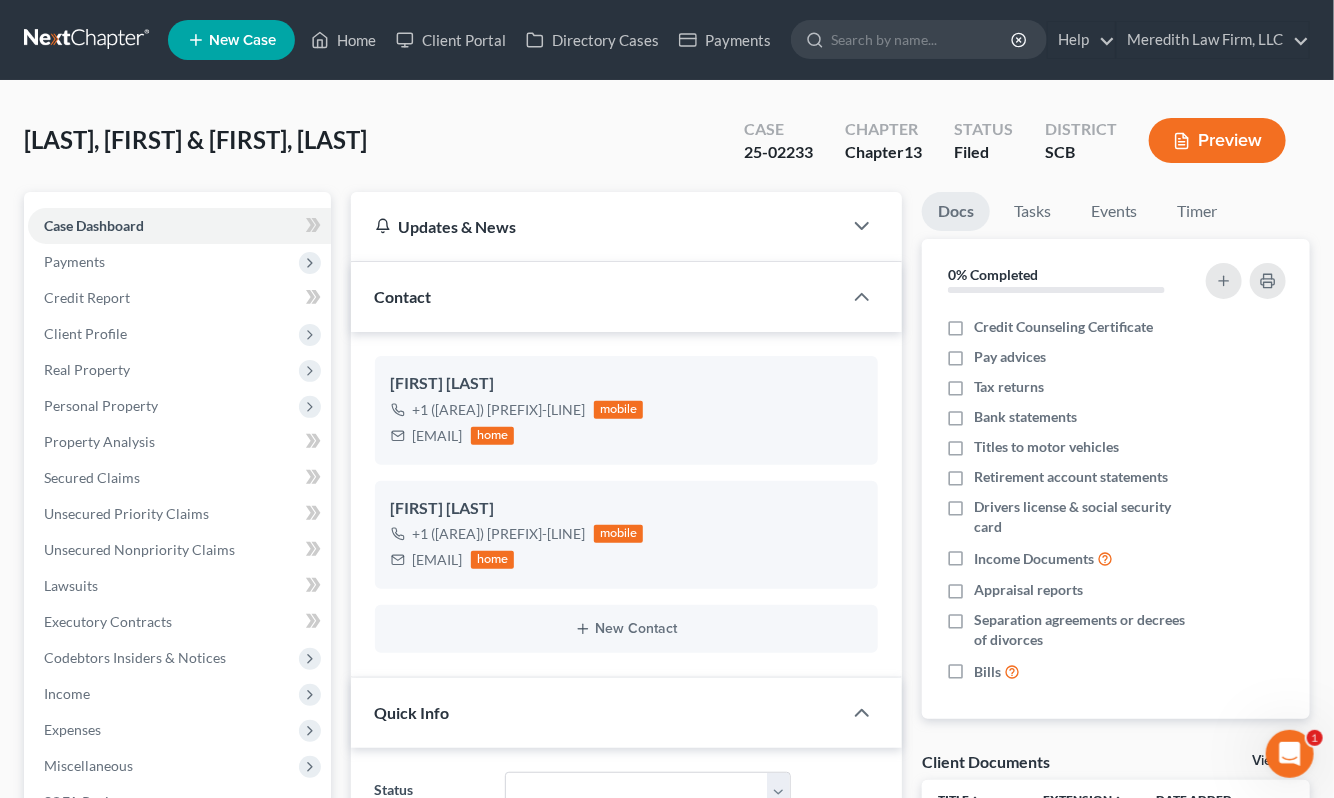 click on "Client Profile" at bounding box center (85, 333) 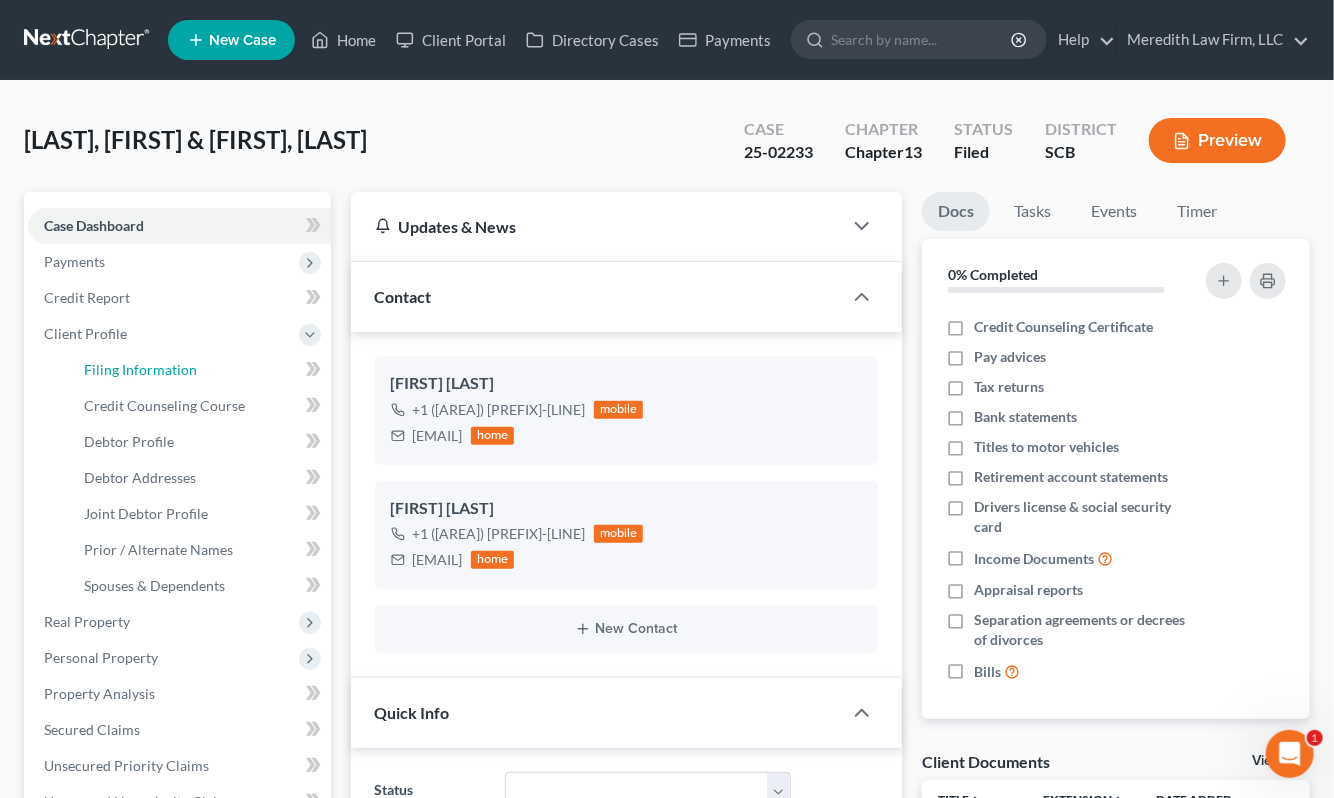 click on "Filing Information" at bounding box center [140, 369] 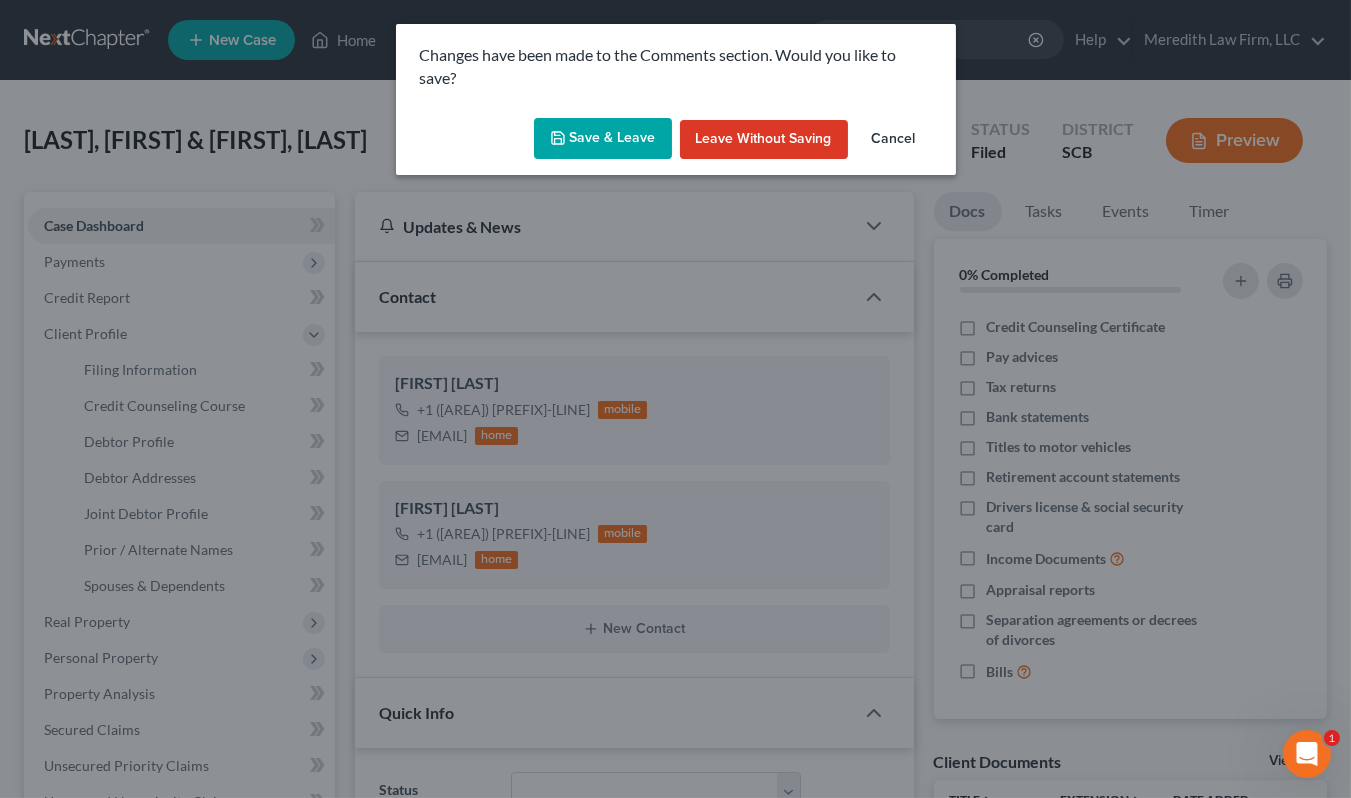 click on "Save & Leave" at bounding box center (603, 139) 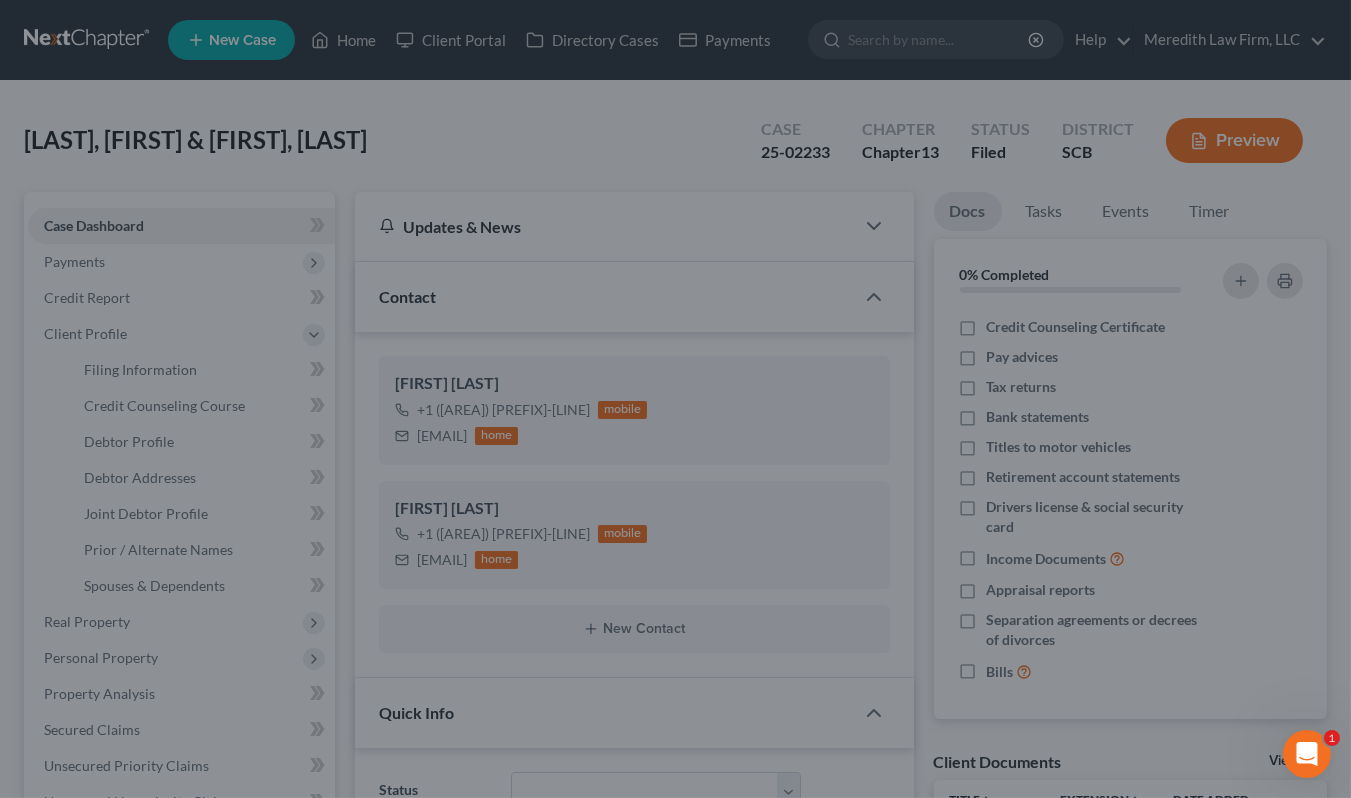 type 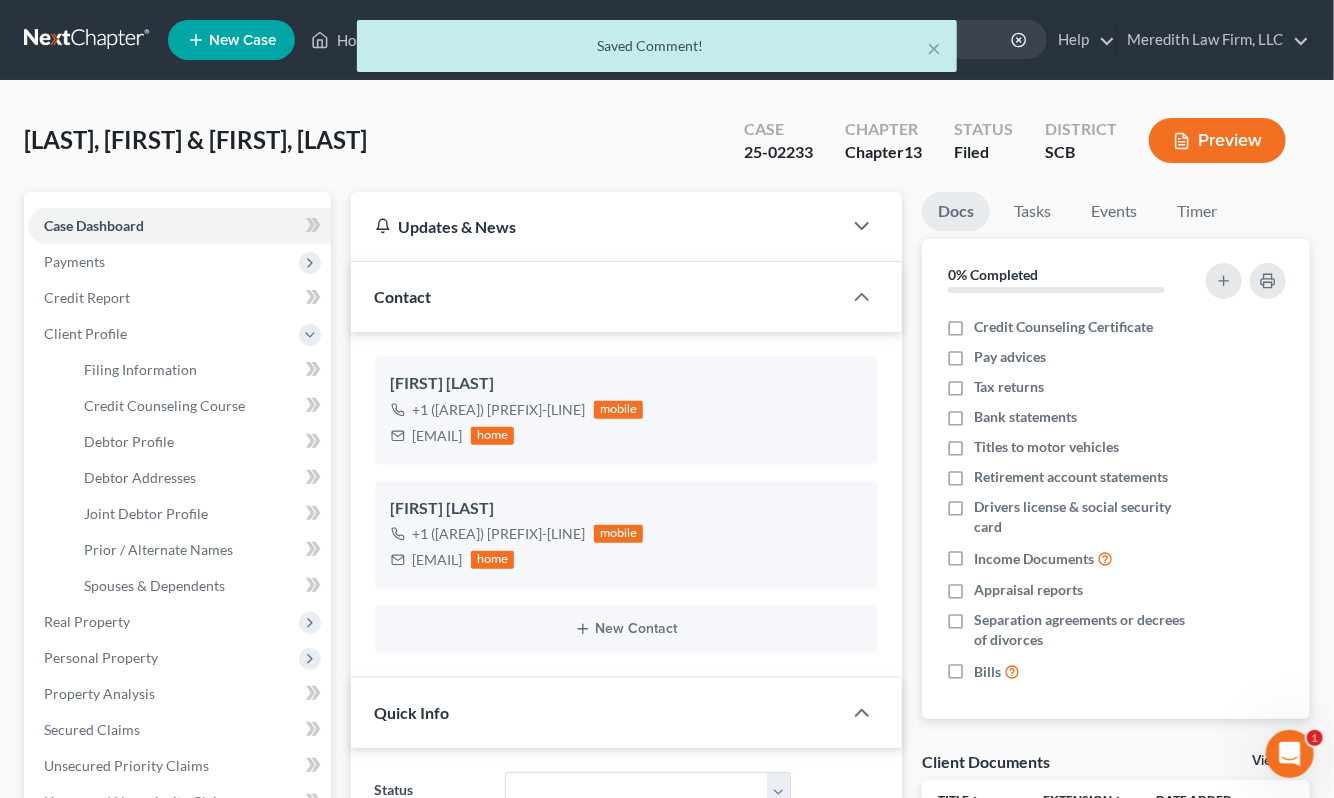 select on "1" 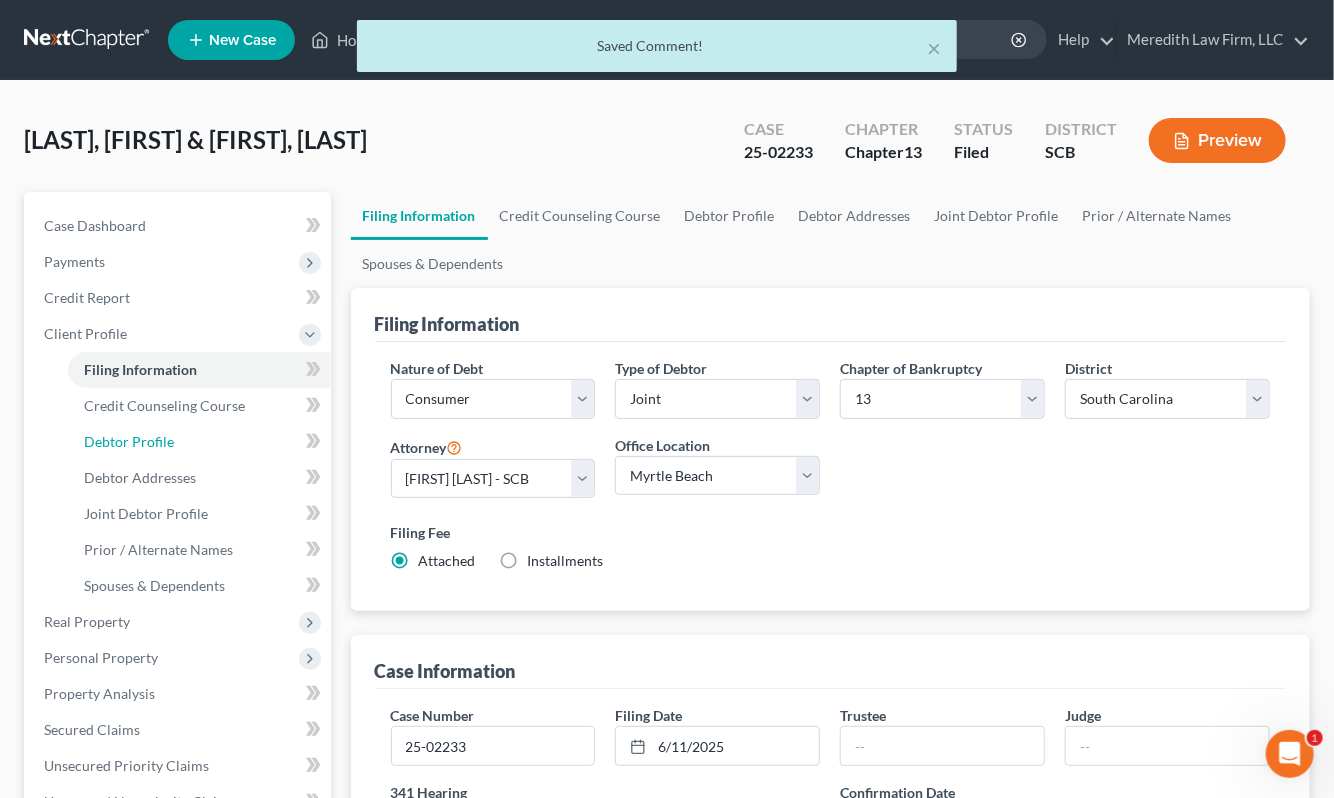 click on "Debtor Profile" at bounding box center [129, 441] 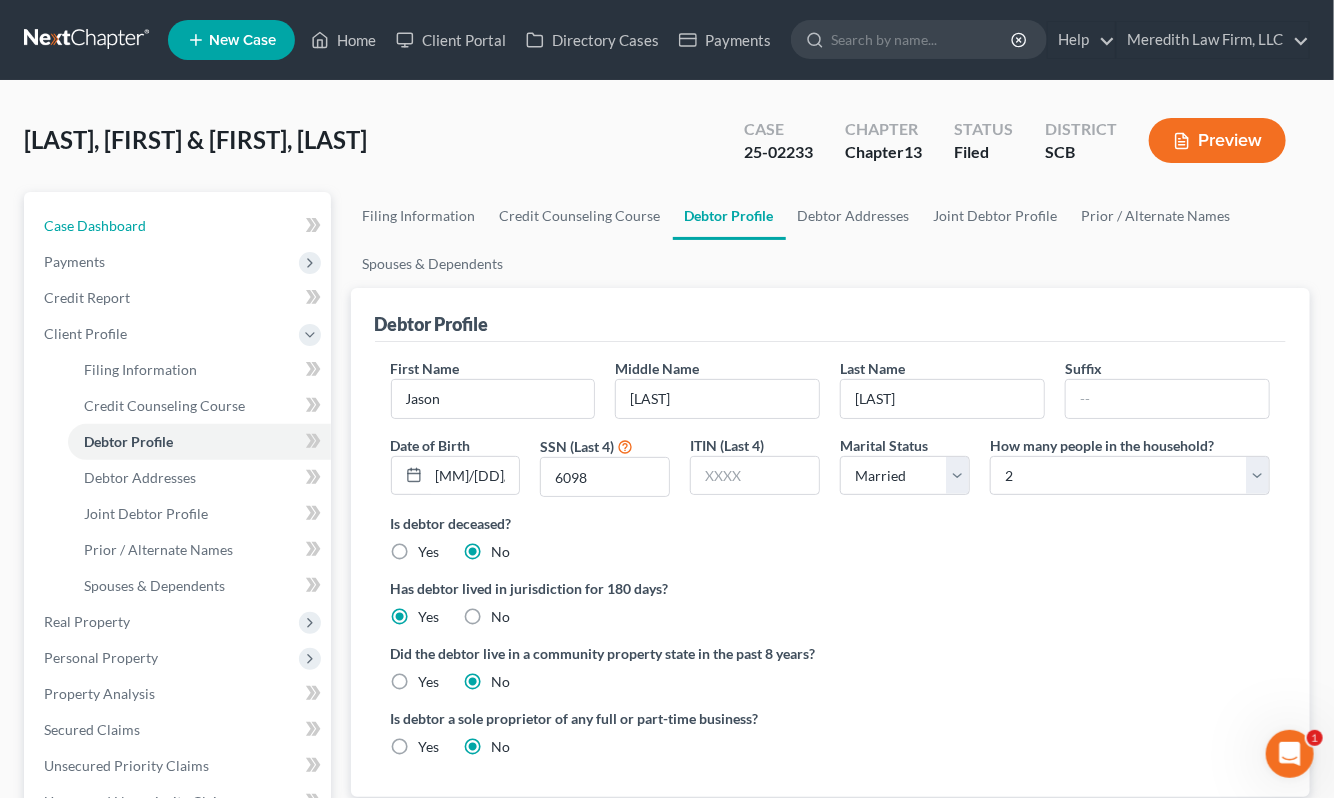 click on "Case Dashboard" at bounding box center (179, 226) 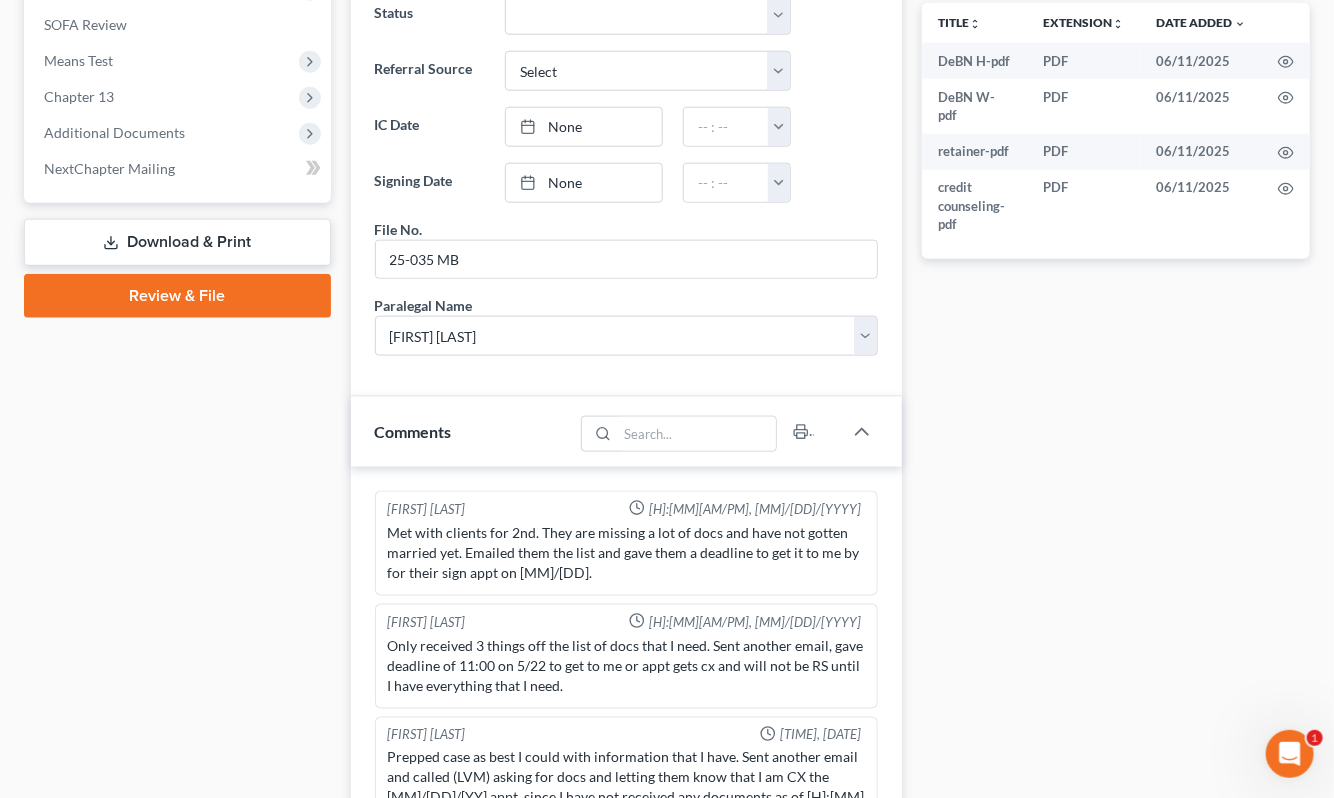 scroll, scrollTop: 1143, scrollLeft: 0, axis: vertical 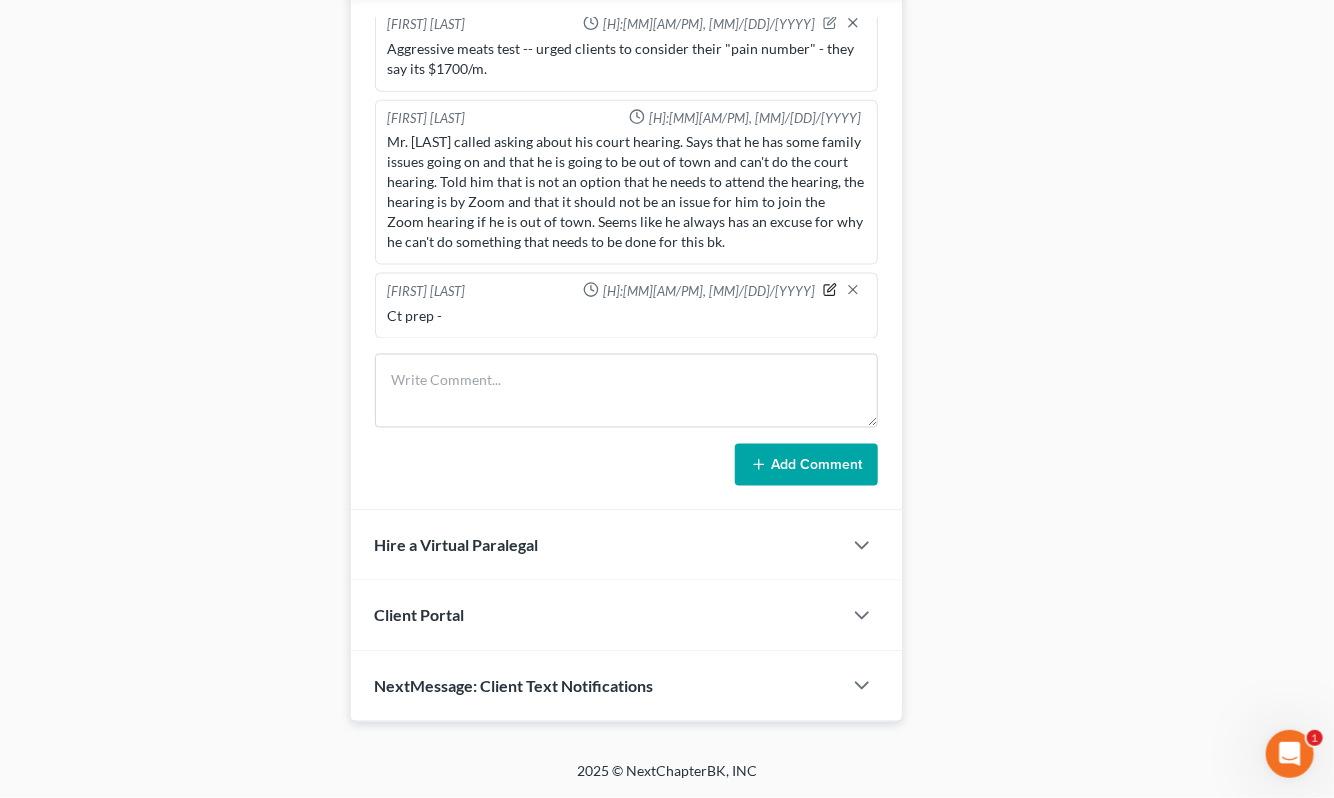click 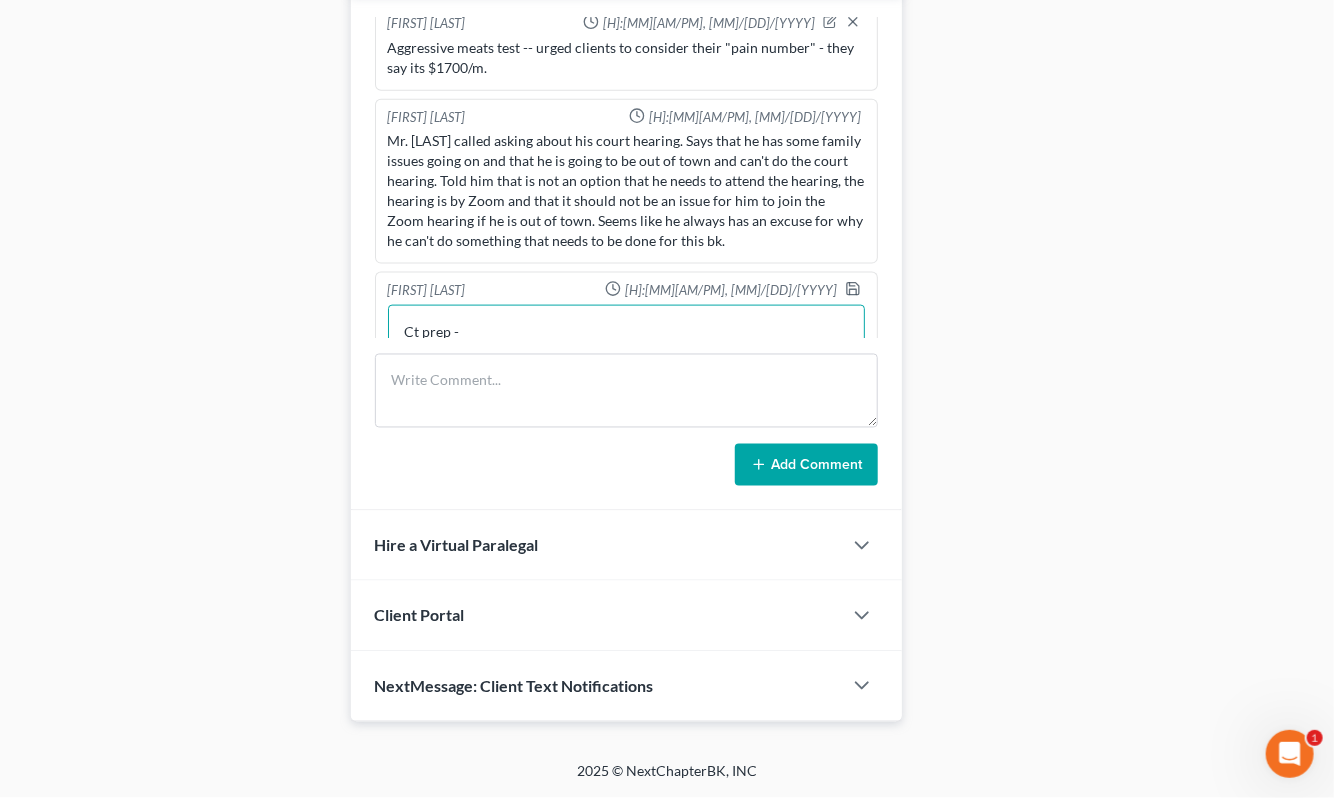 click on "Ct prep -" at bounding box center [626, 342] 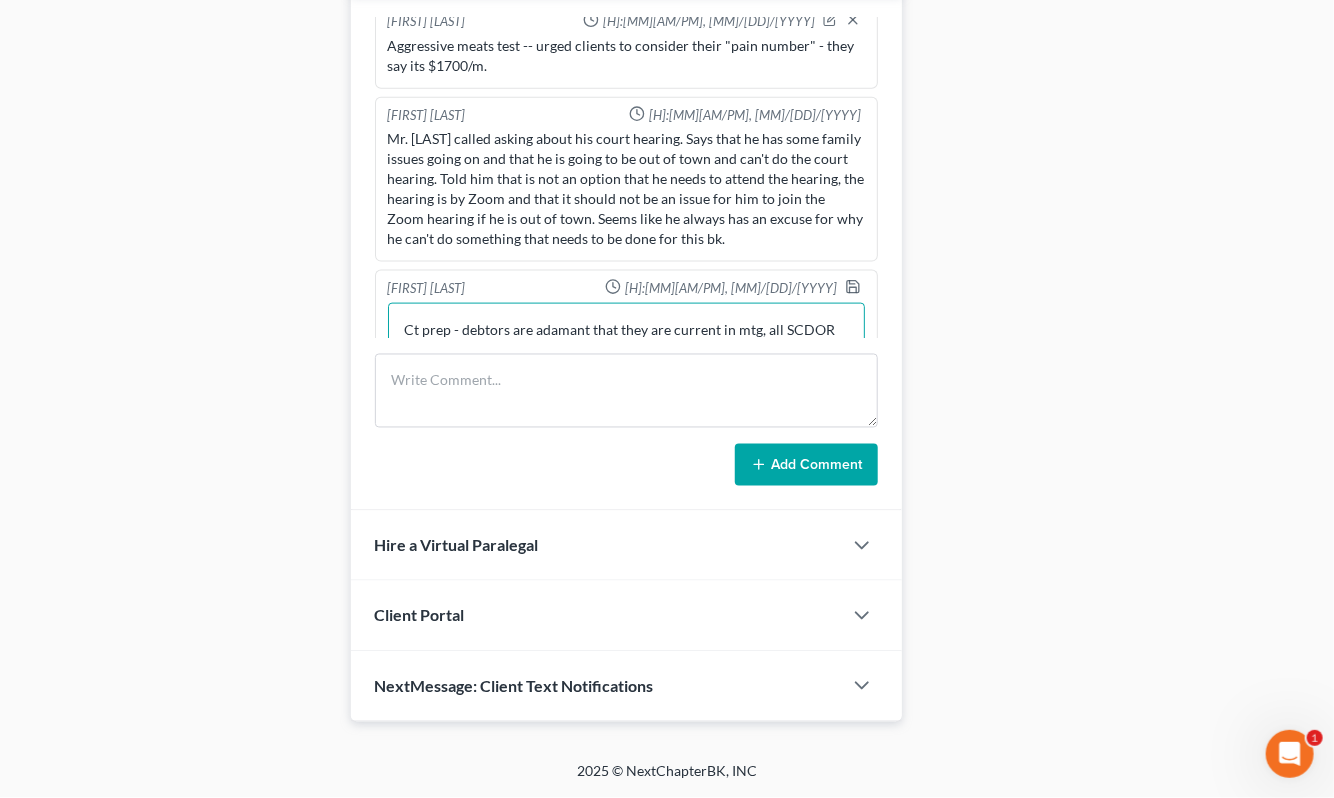 scroll, scrollTop: 933, scrollLeft: 0, axis: vertical 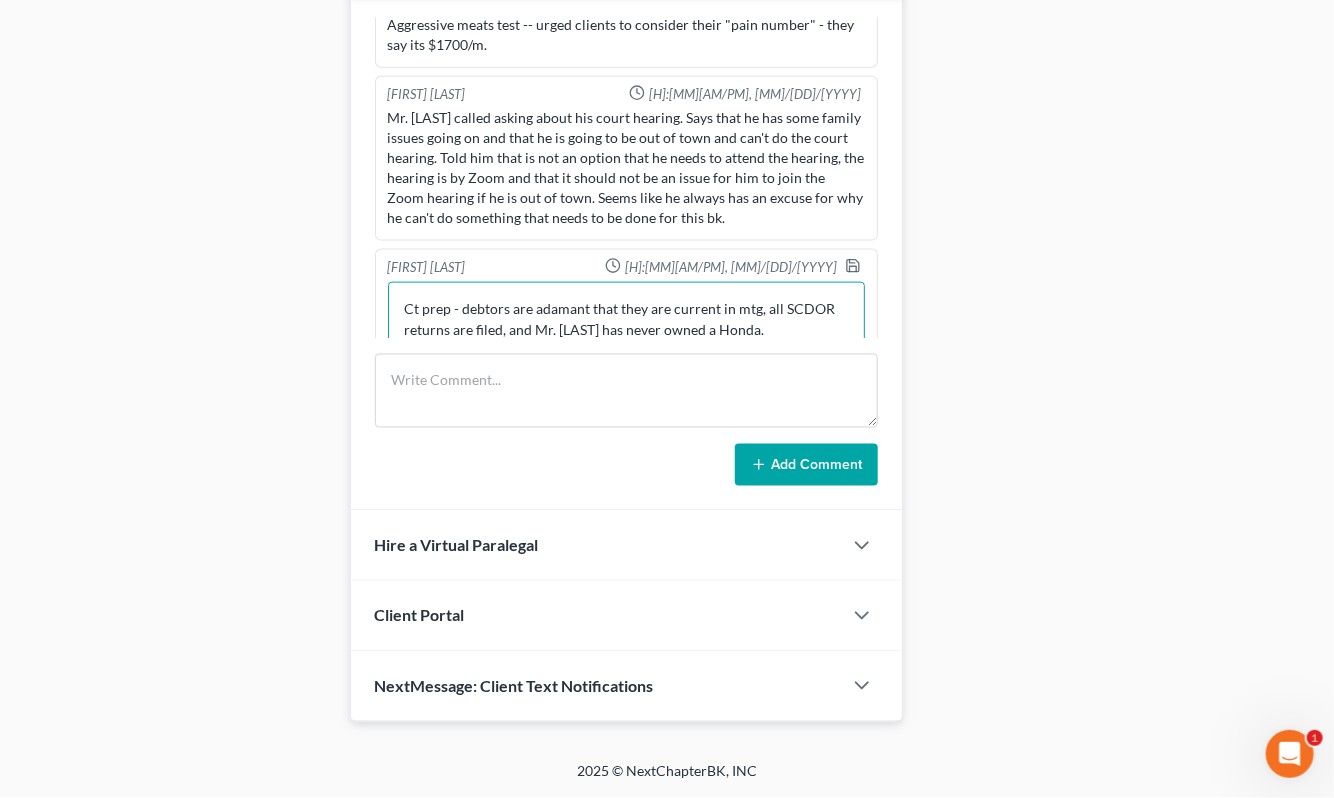 type on "Ct prep - debtors are adamant that they are current in mtg, all SCDOR returns are filed, and Mr. [LAST] has never owned a Honda." 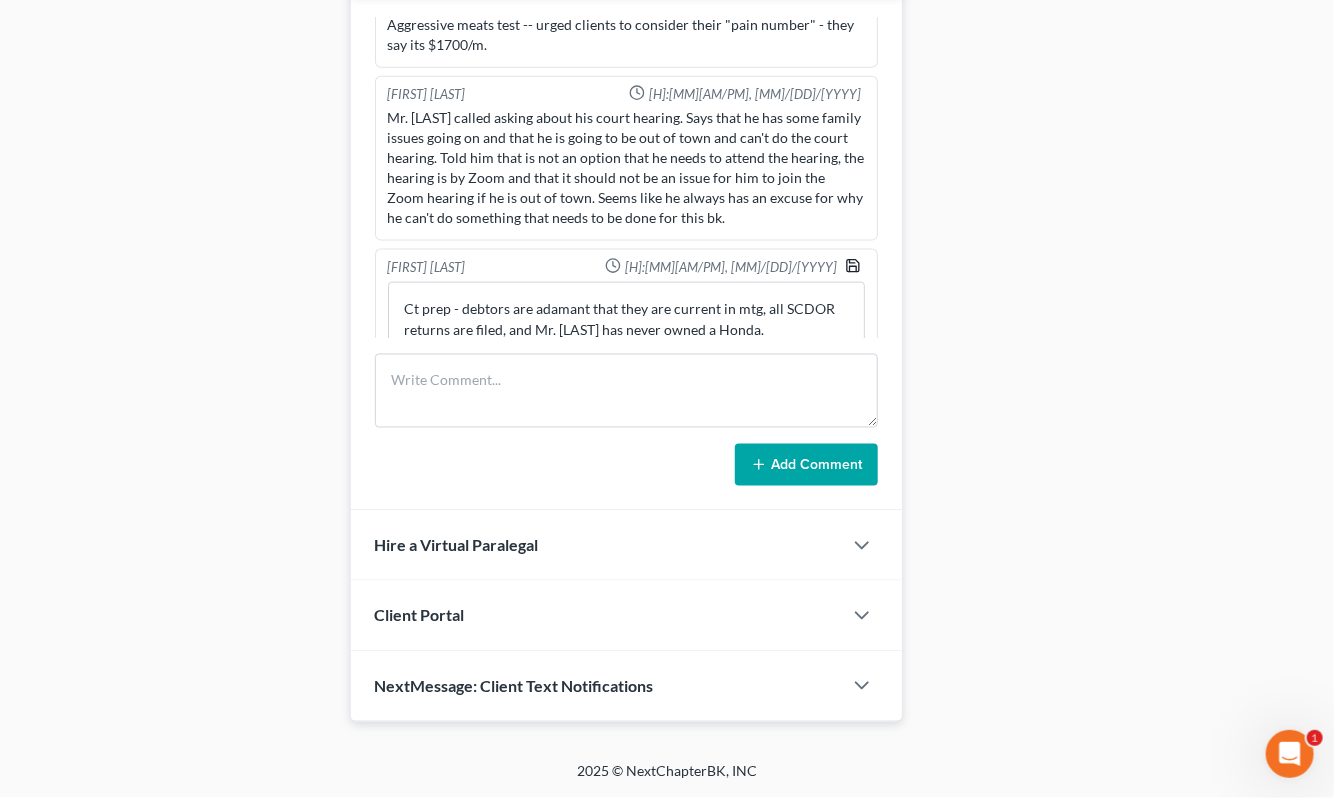 click 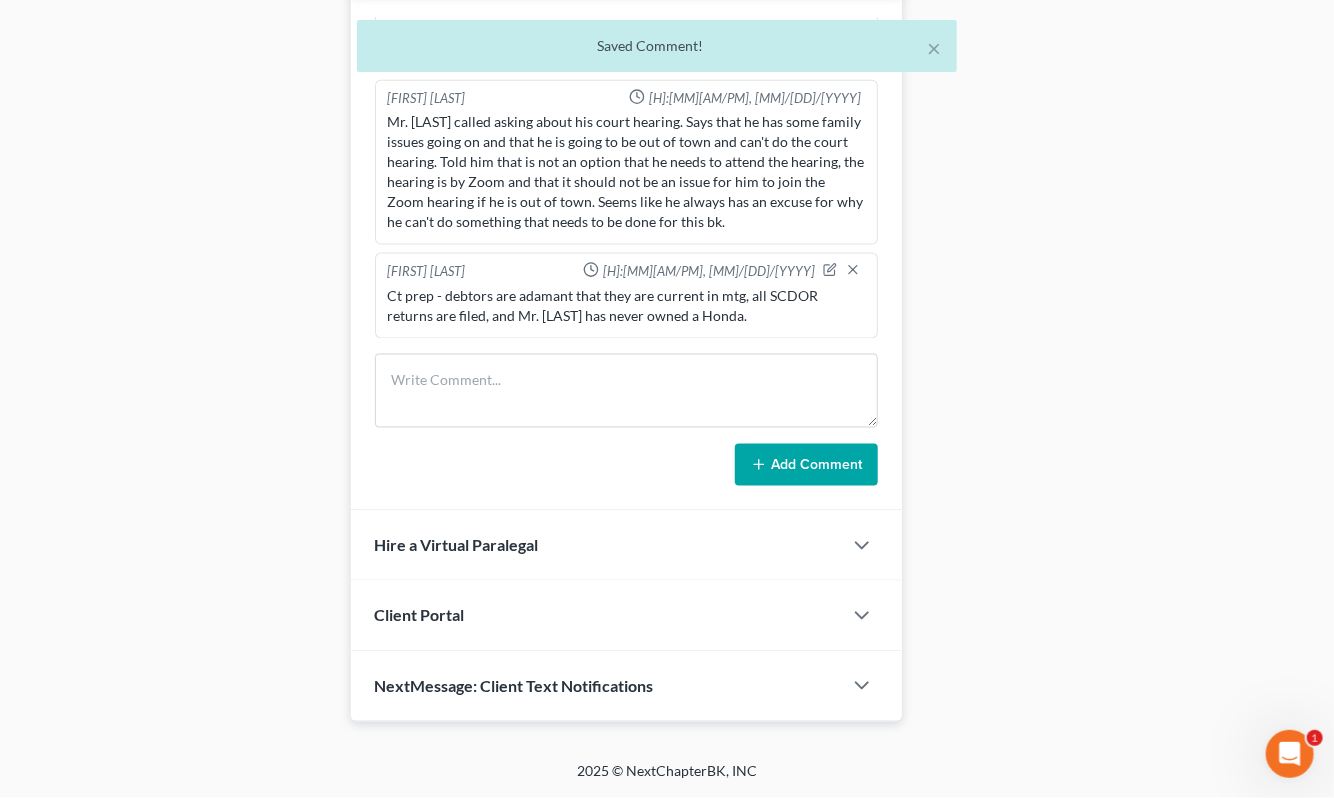 scroll, scrollTop: 930, scrollLeft: 0, axis: vertical 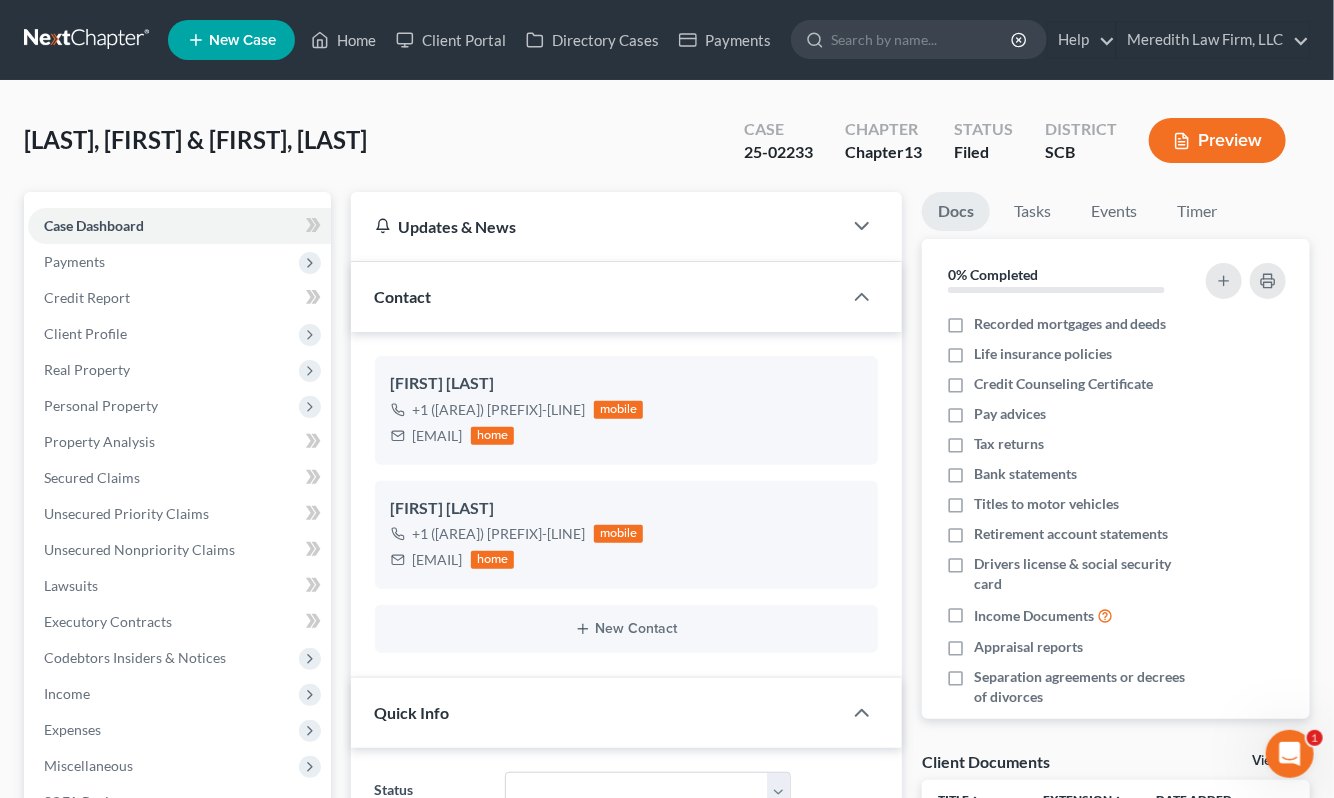 click on "Real Property" at bounding box center [179, 370] 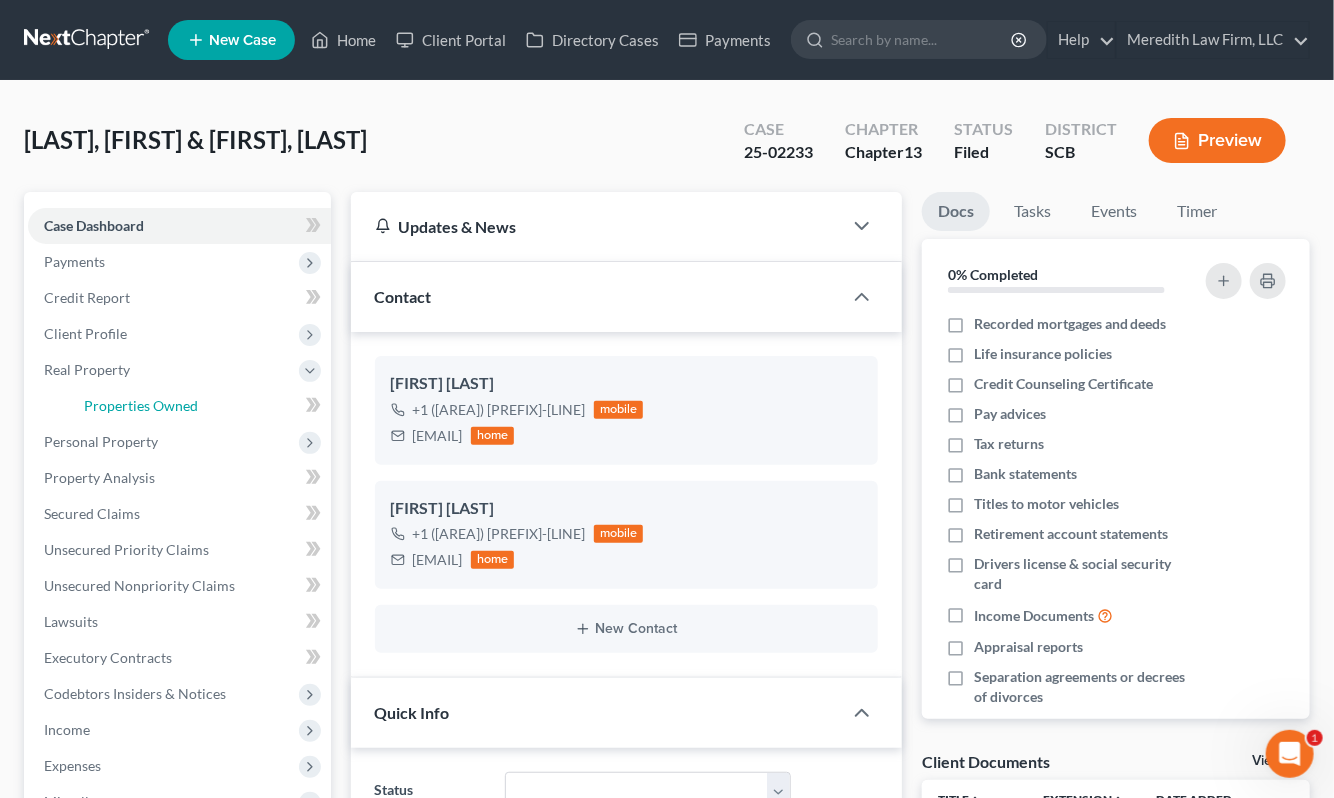 click on "Properties Owned" at bounding box center (141, 405) 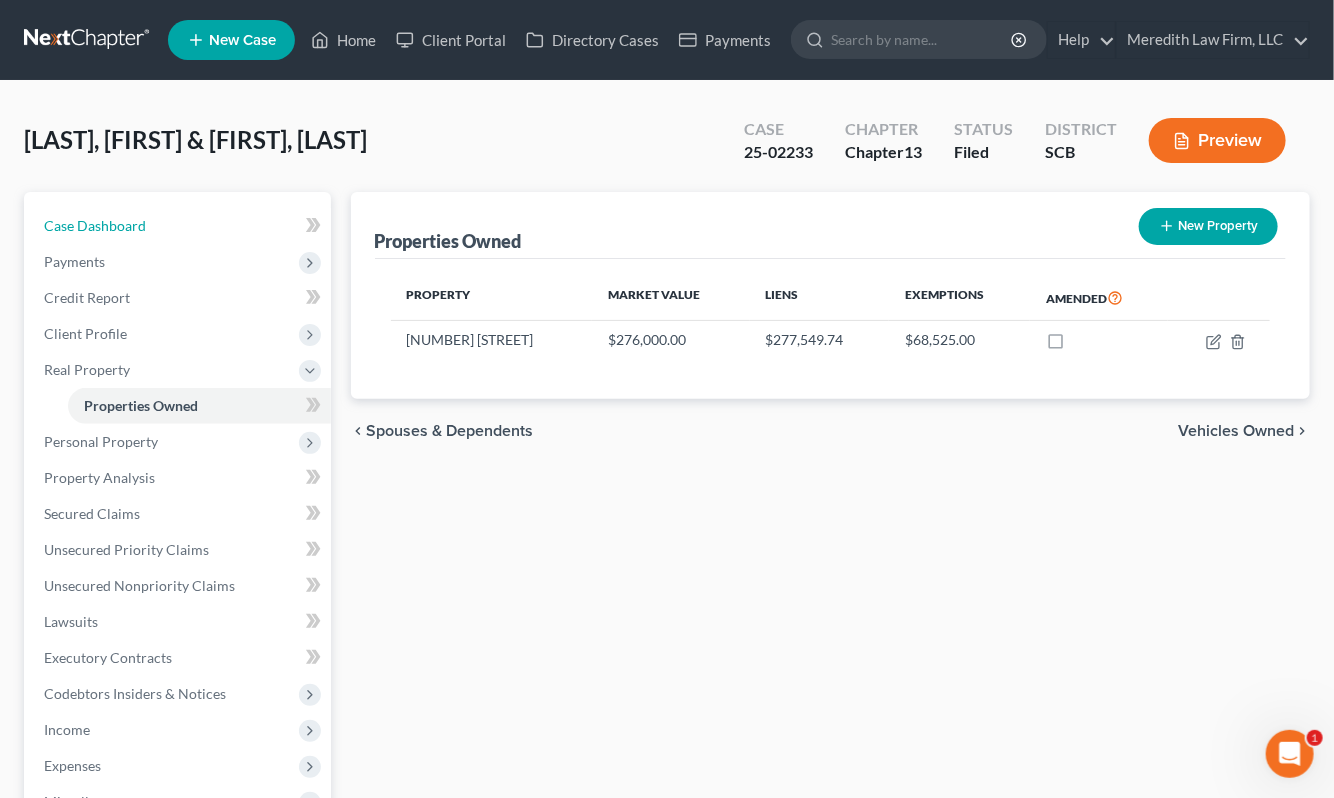 click on "Case Dashboard" at bounding box center [179, 226] 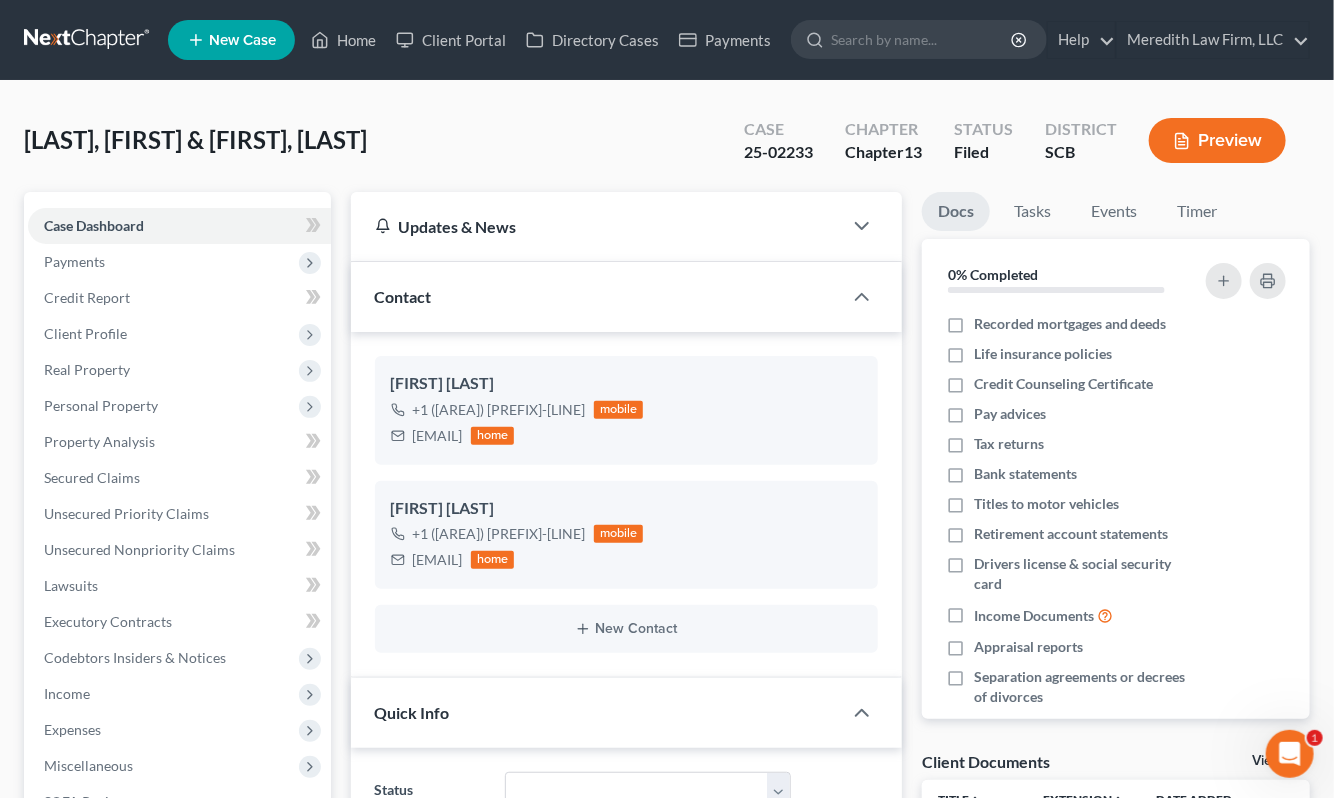 scroll, scrollTop: 930, scrollLeft: 0, axis: vertical 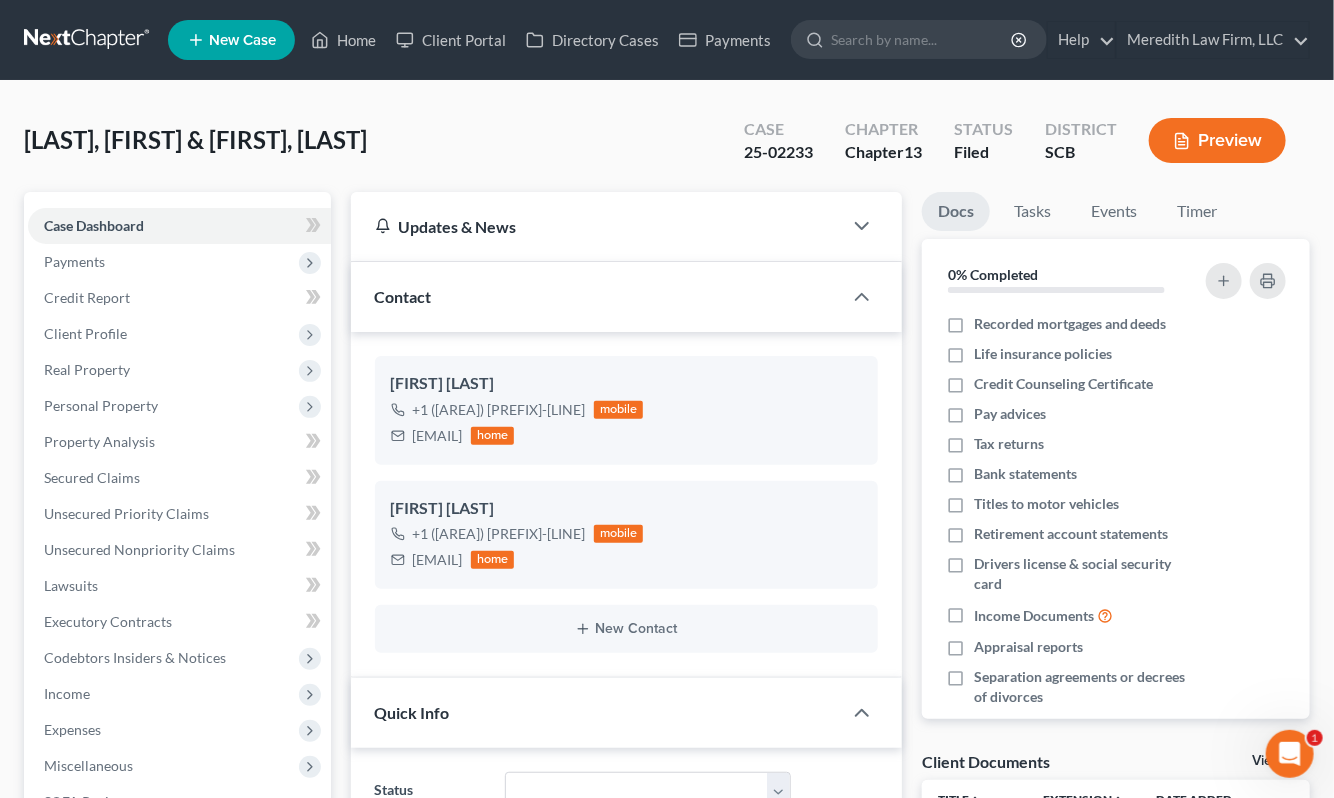 click at bounding box center (88, 40) 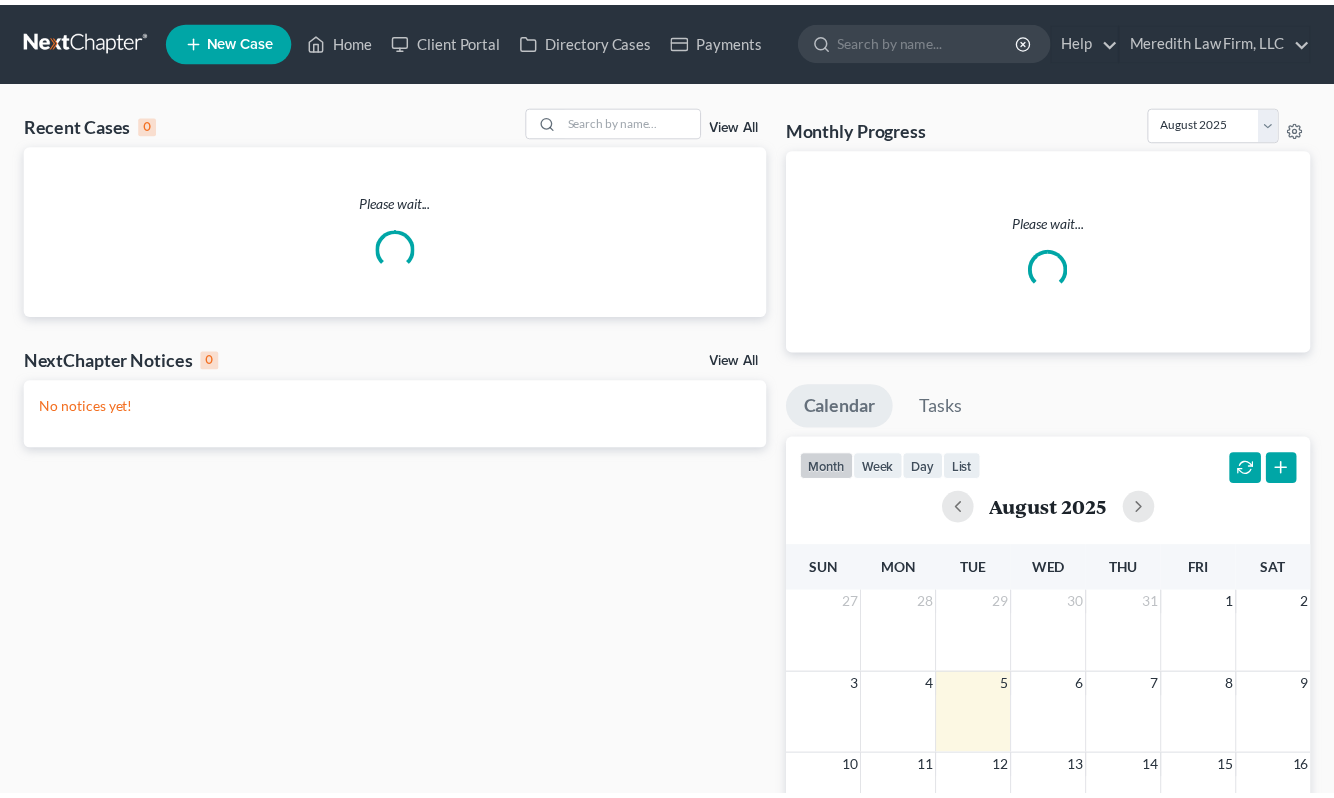 scroll, scrollTop: 0, scrollLeft: 0, axis: both 